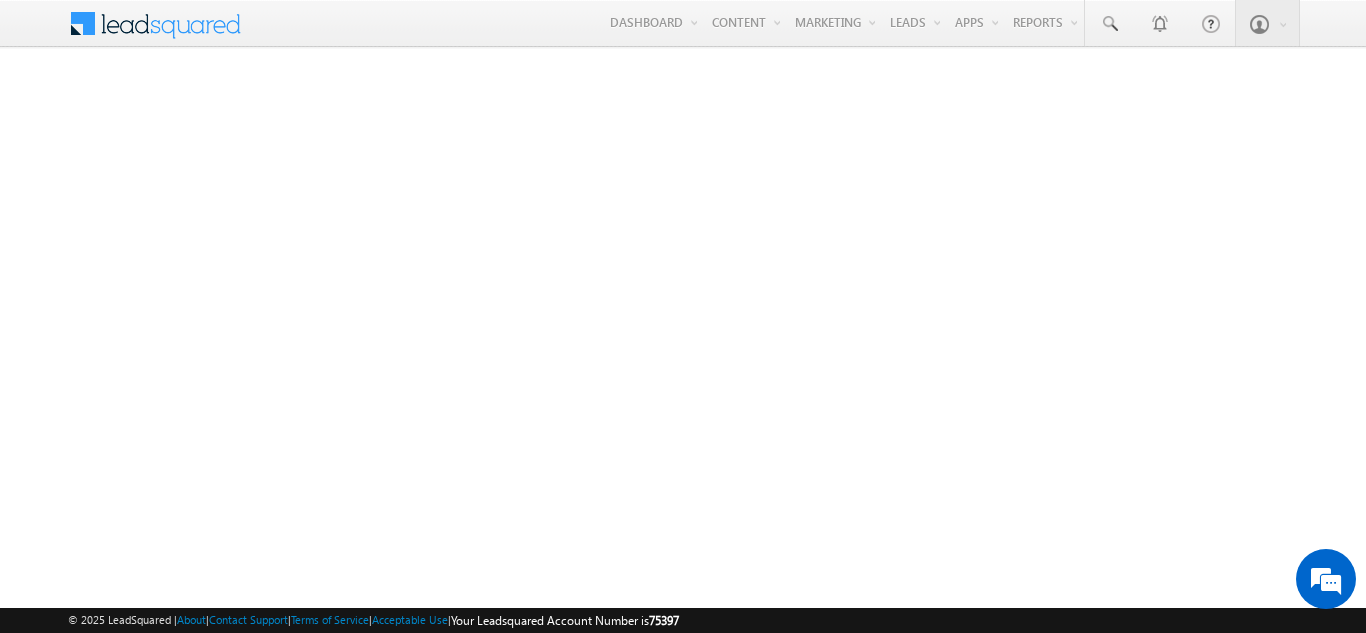 scroll, scrollTop: 0, scrollLeft: 0, axis: both 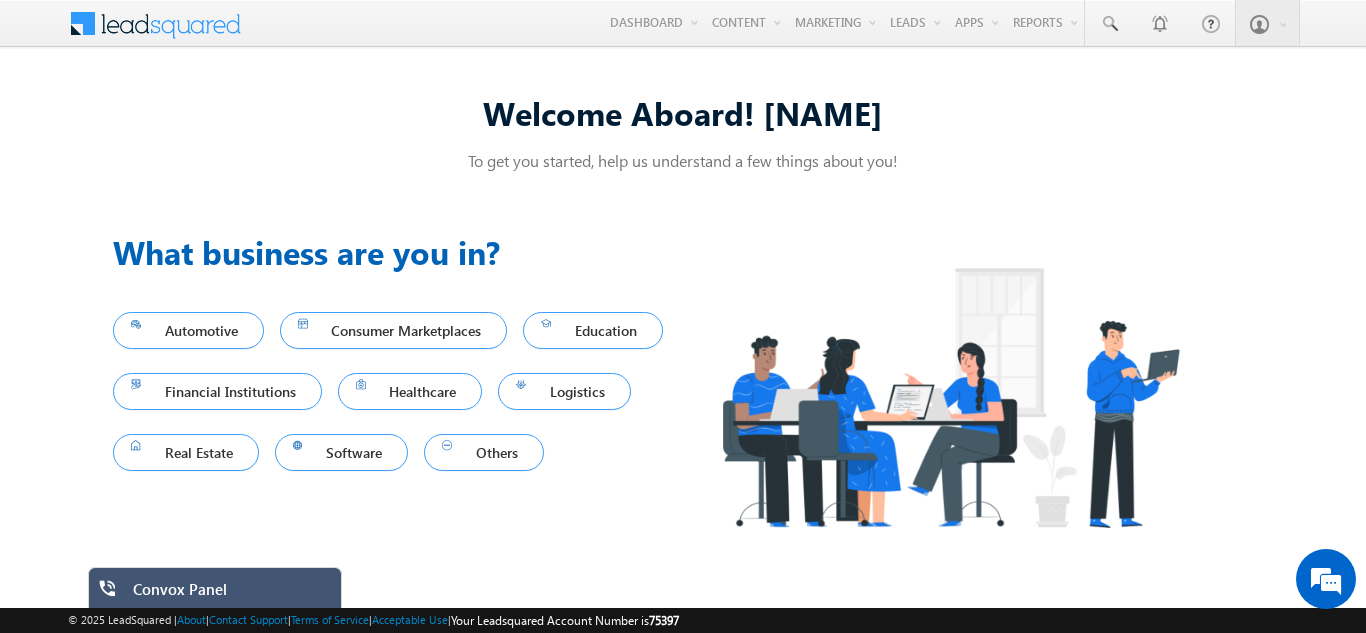 click on "Convox Panel" at bounding box center [230, 594] 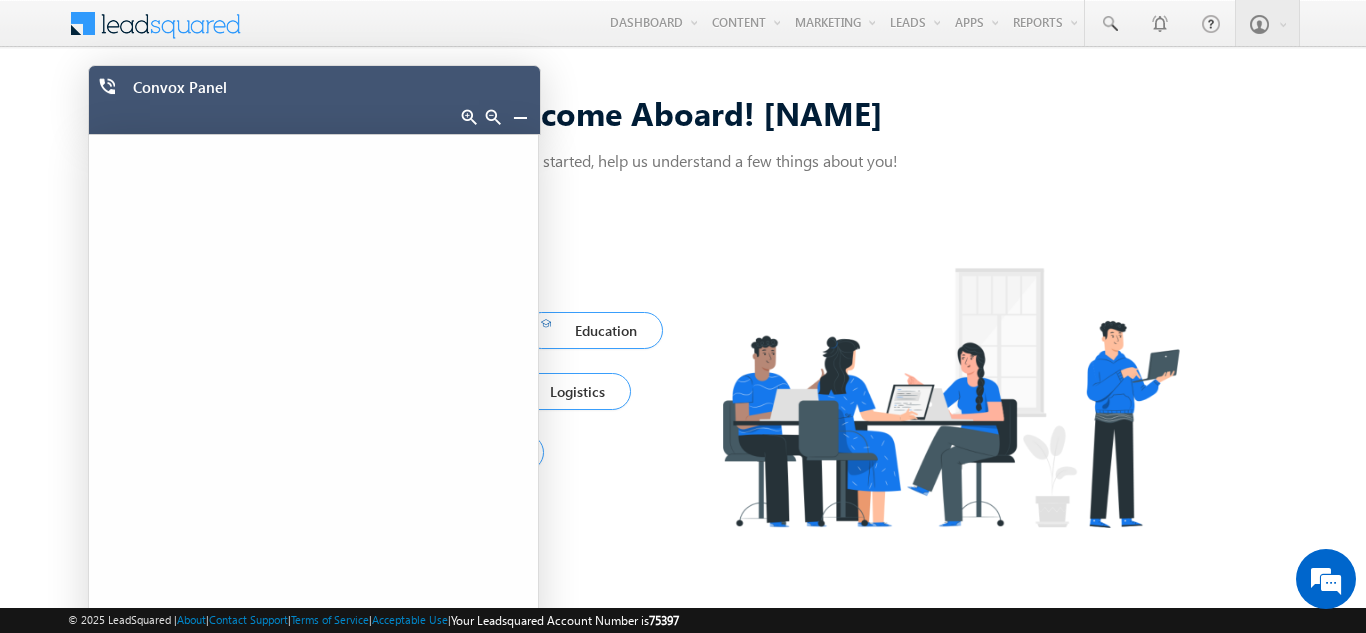 scroll, scrollTop: 0, scrollLeft: 0, axis: both 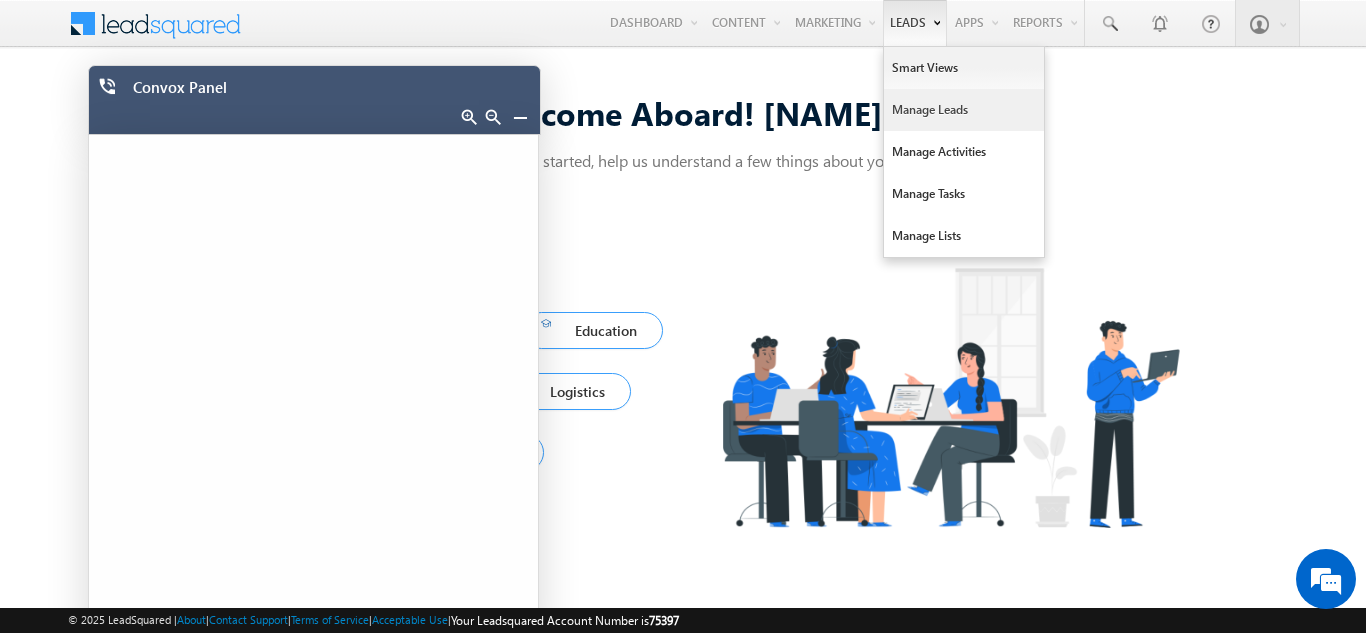 click on "Manage Leads" at bounding box center [964, 110] 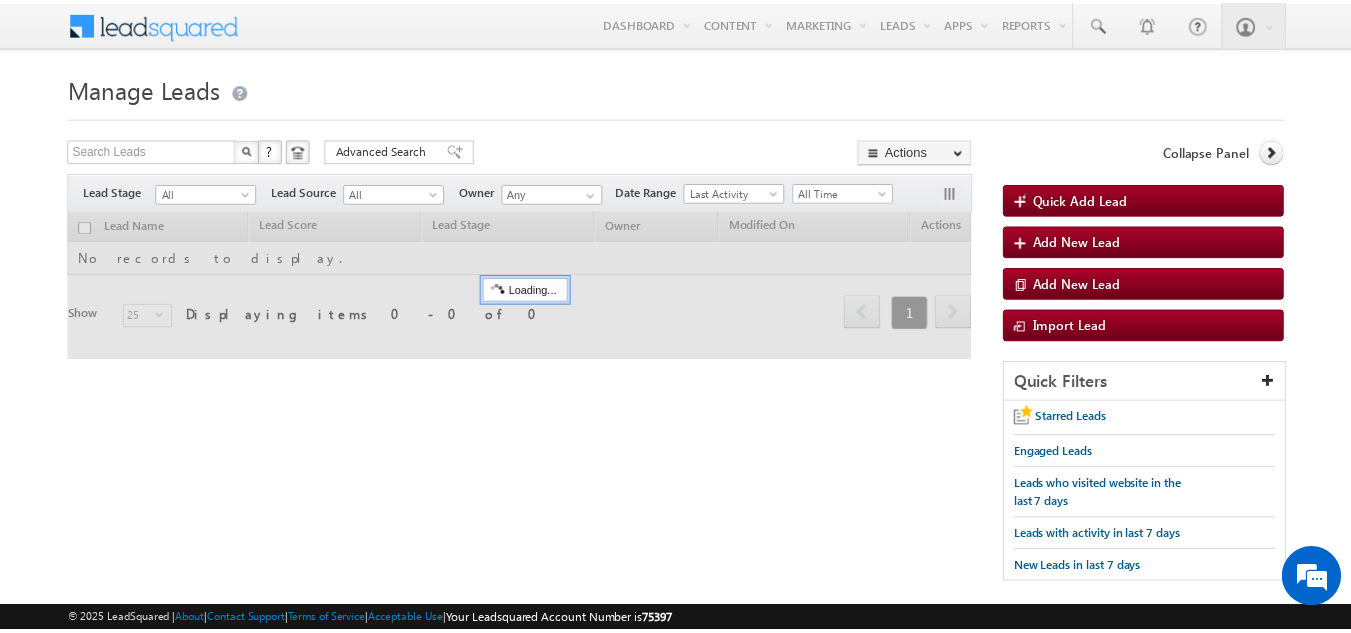 scroll, scrollTop: 0, scrollLeft: 0, axis: both 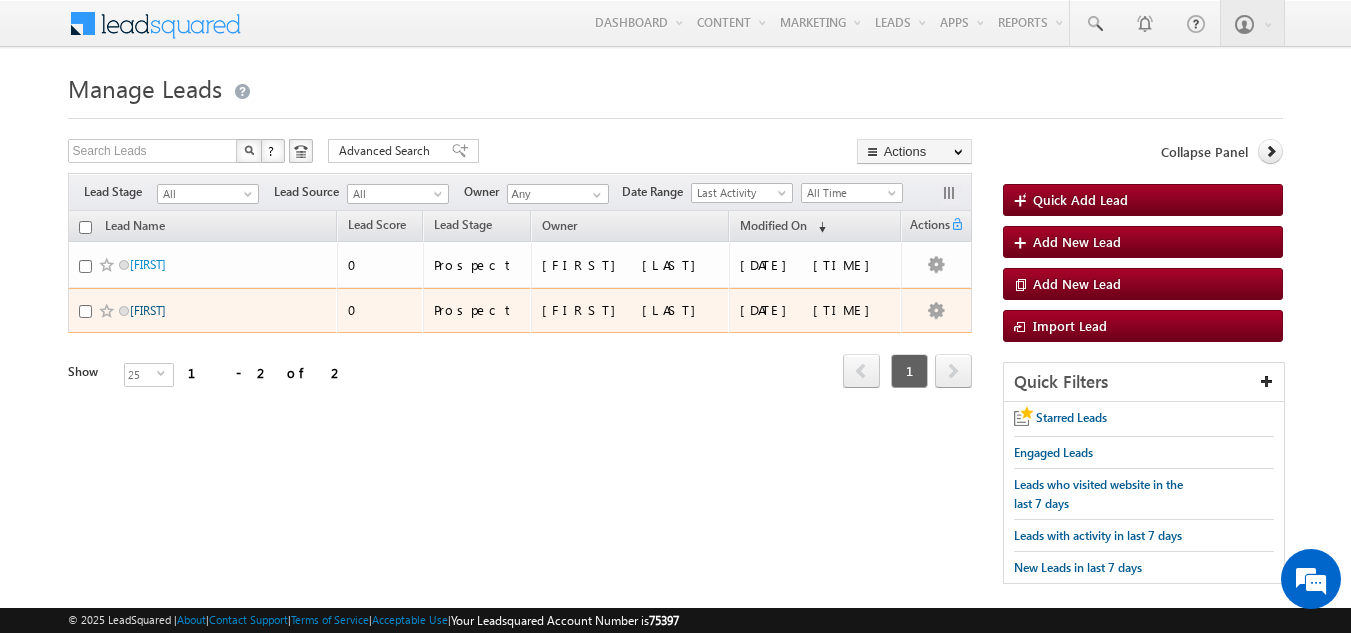 click on "[FIRST]" at bounding box center (148, 310) 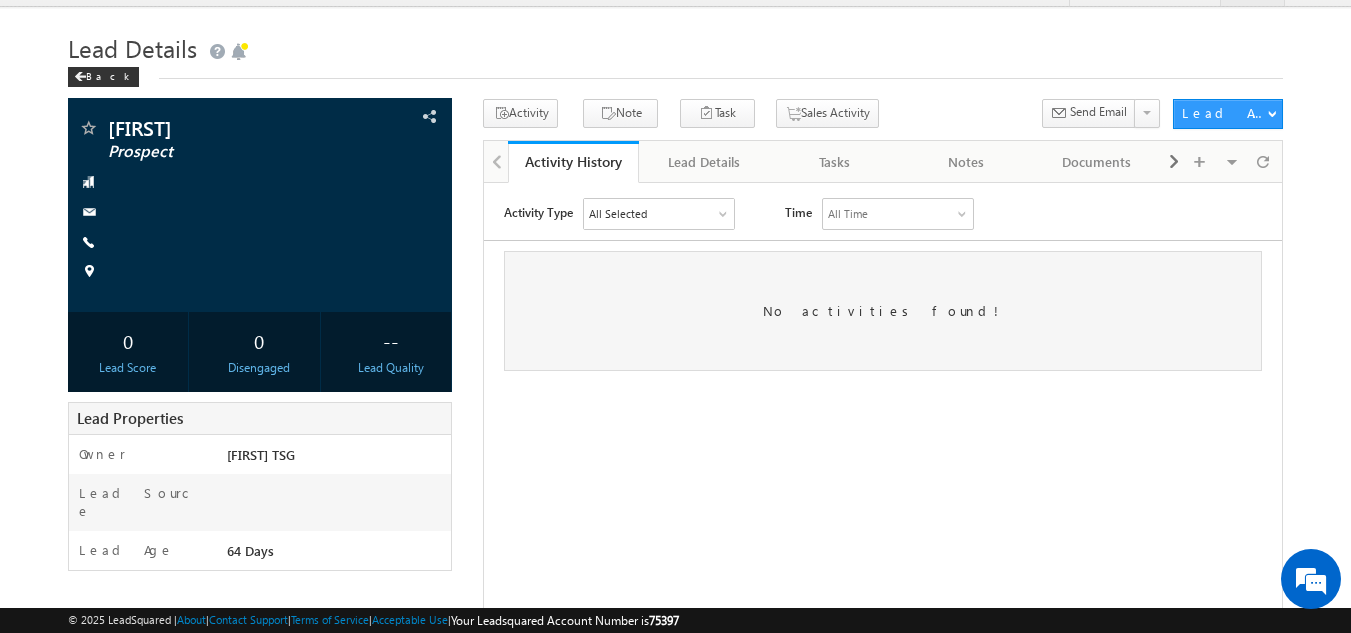 scroll, scrollTop: 0, scrollLeft: 0, axis: both 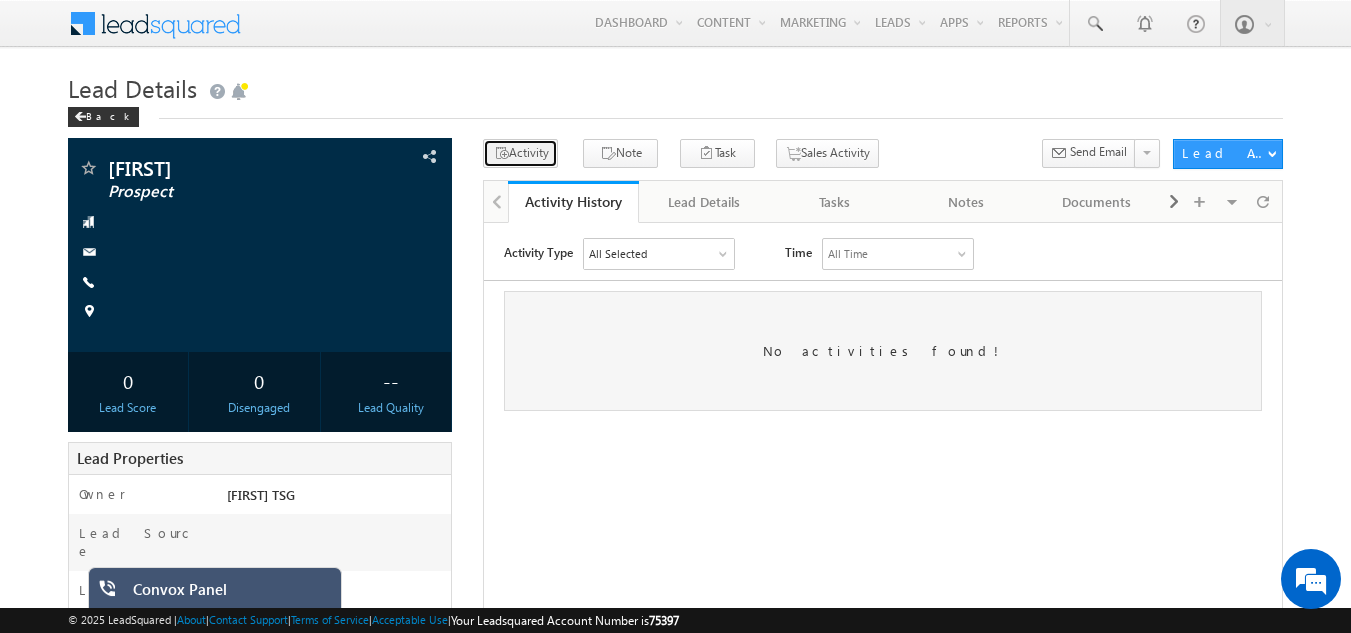 click on "Activity" at bounding box center (520, 153) 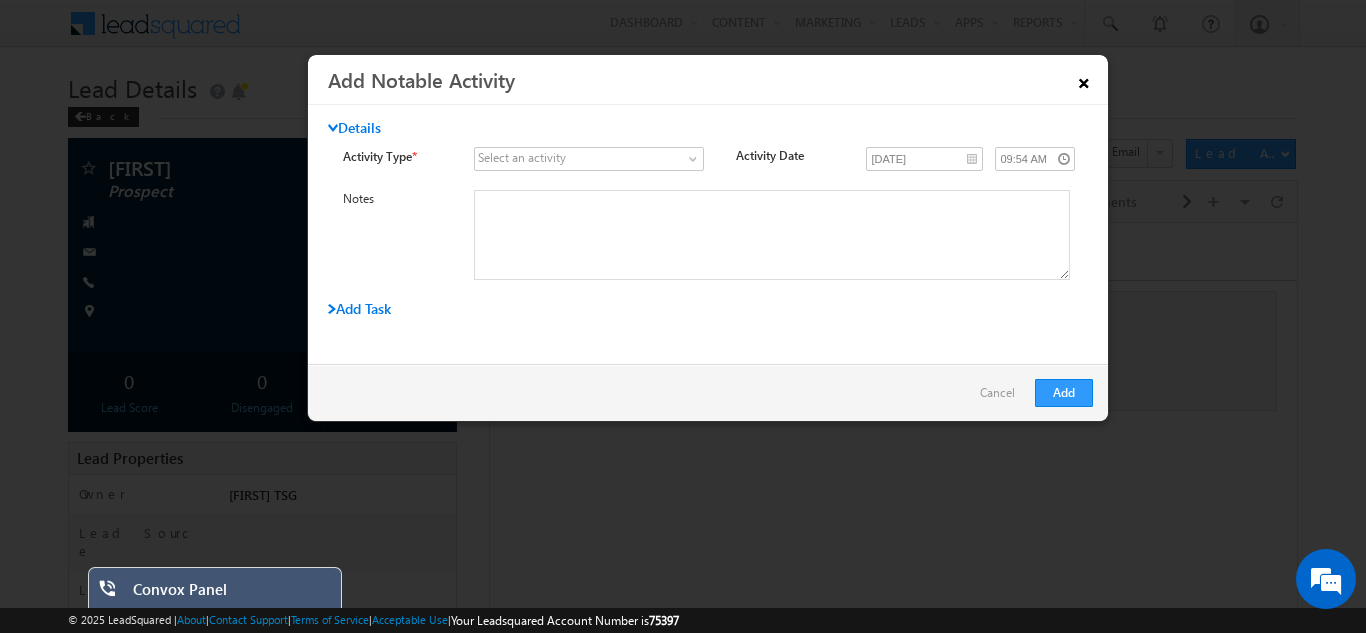 click on "×" at bounding box center (1084, 79) 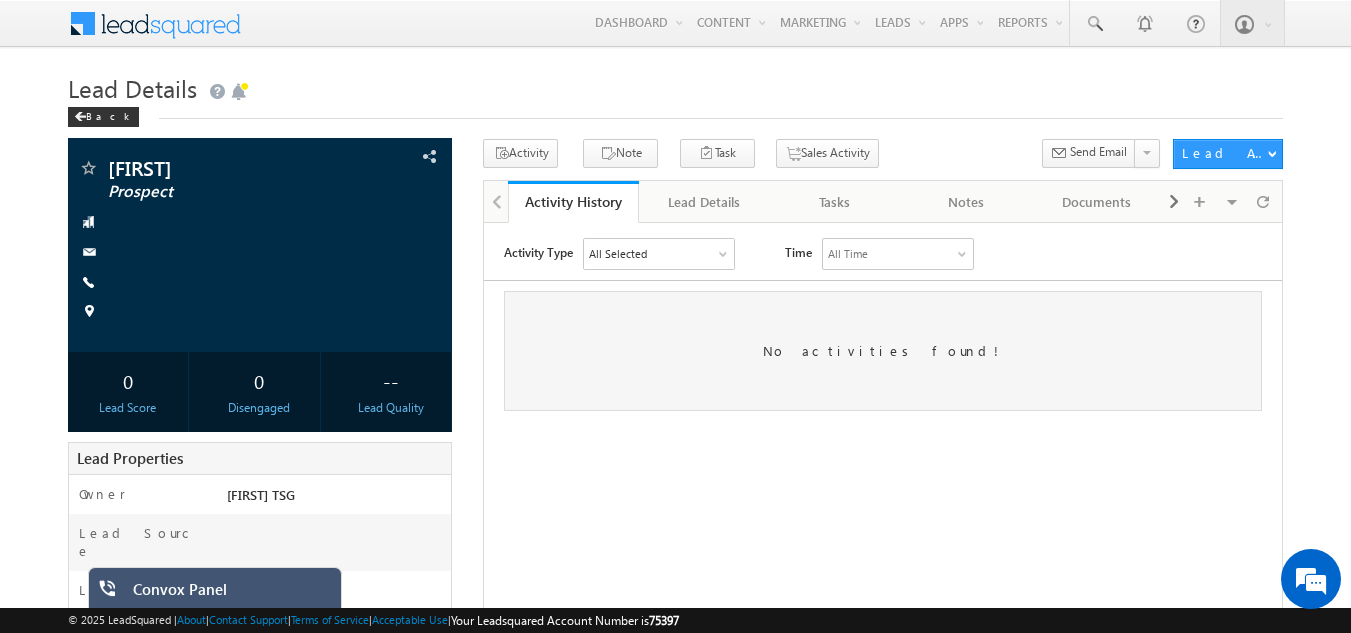 click on "Convox Panel" at bounding box center [230, 594] 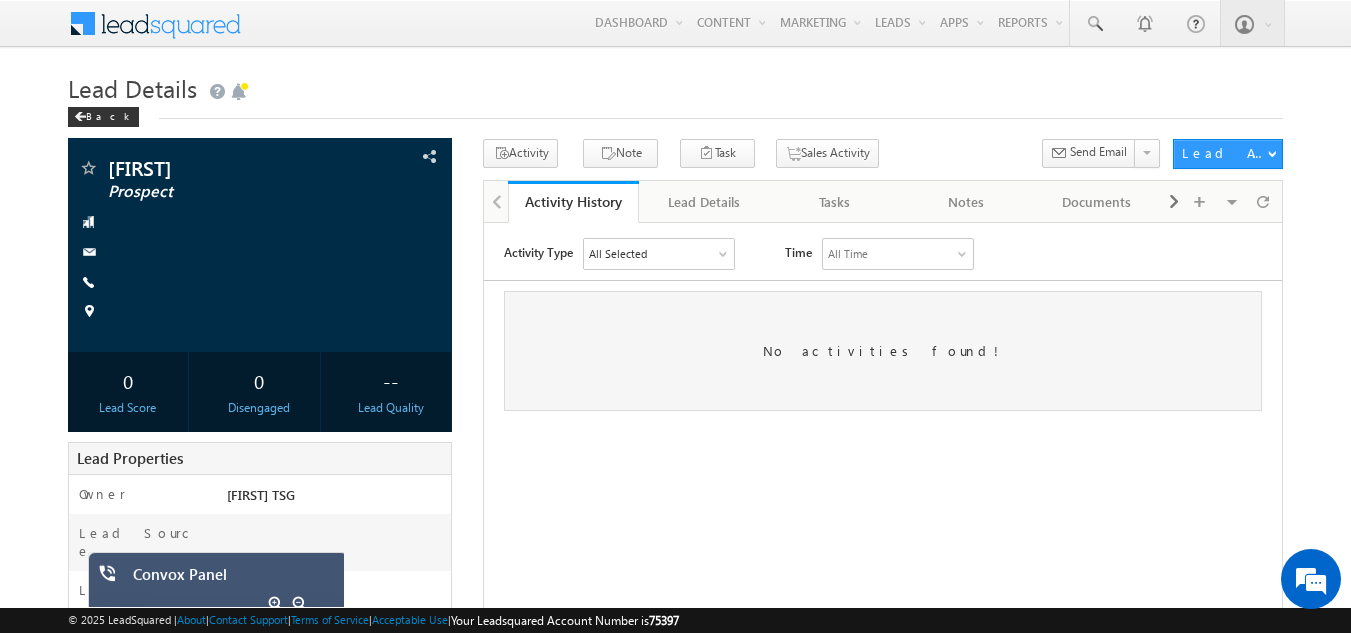 scroll, scrollTop: 0, scrollLeft: 0, axis: both 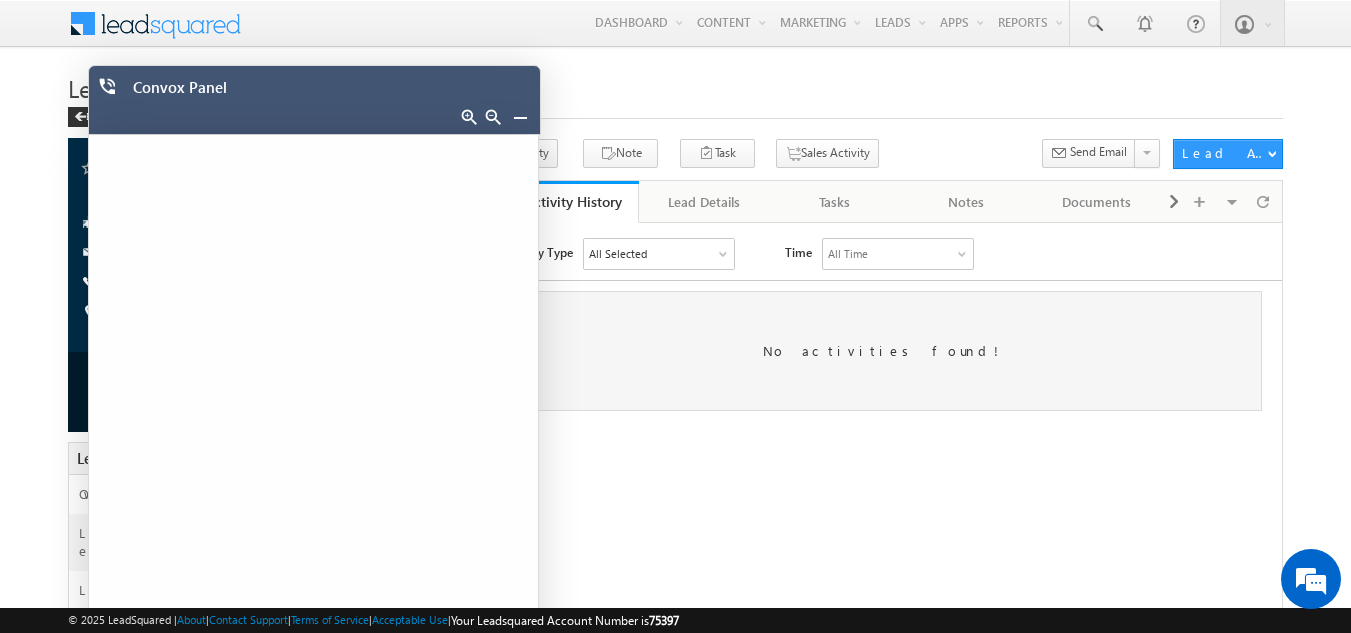 click on "Activity Type
All Selected
Select All Sales Activities 1 Sales Activity Email Activities 18 Email Bounced Email Link Clicked Email Marked Spam Email Opened Inbound Lead through Email Mailing preference link clicked Negative Response to Email Neutral Response to Email Positive Response to Email Resubscribed Subscribed To Newsletter Subscribed To Promotional Emails Unsubscribe Link Clicked Unsubscribed Unsubscribed From Newsletter Unsubscribed From Promotional Emails View in browser link Clicked Email Sent Web Activities 5 Conversion Button Clicked Converted to Lead Form Submitted on Website Page Visited on Website Tracking URL Clicked Lead Capture Activities 1 Lead Capture Phone Call Activities 2 Inbound Phone Call Activity 17 Meeting" at bounding box center (883, 323) 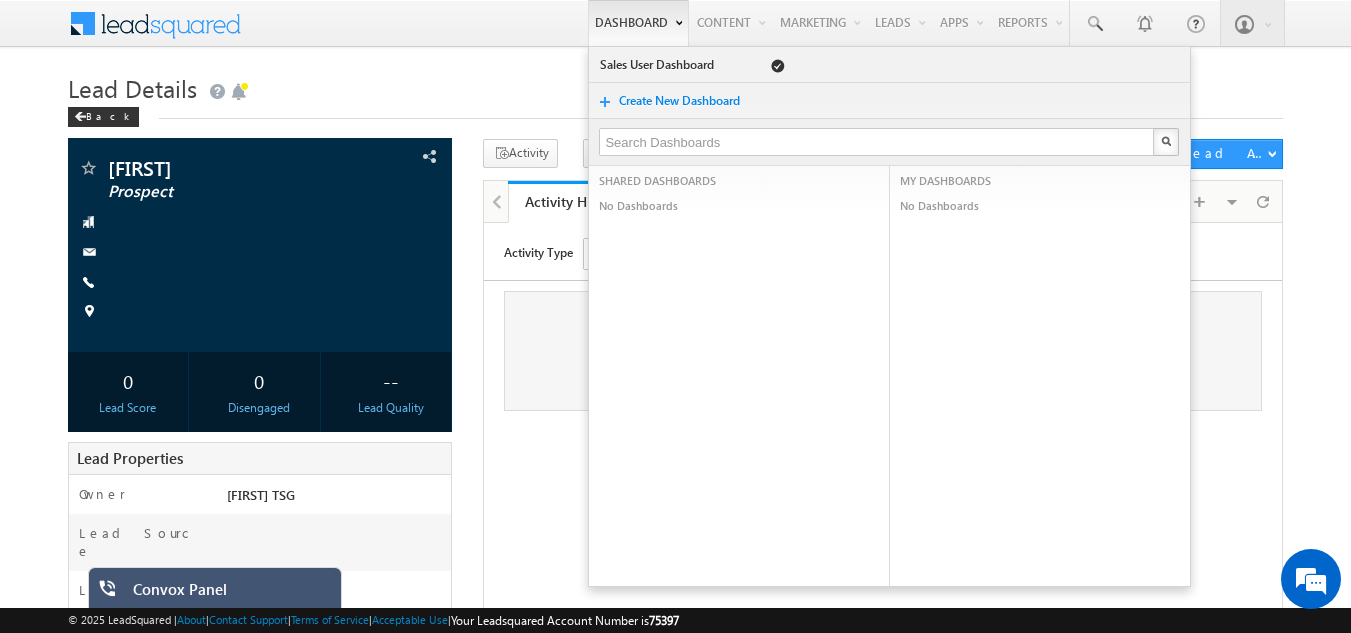 click on "Dashboard" at bounding box center (638, 23) 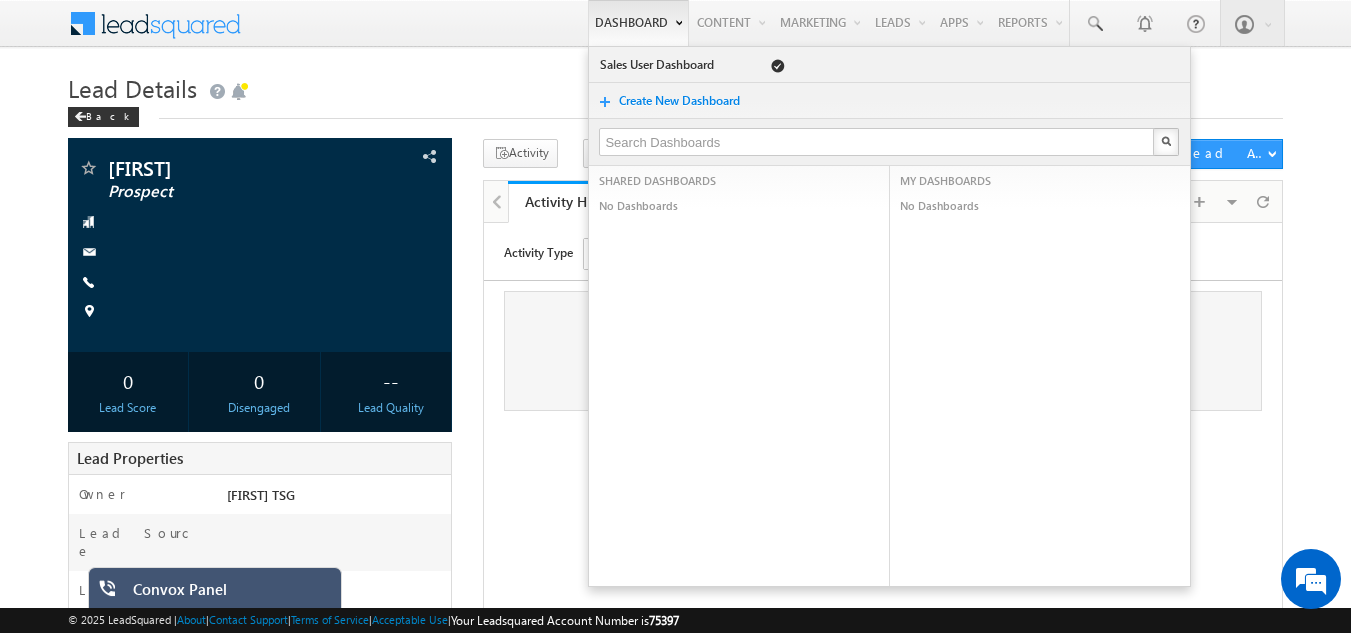 click on "Dashboard" at bounding box center [638, 23] 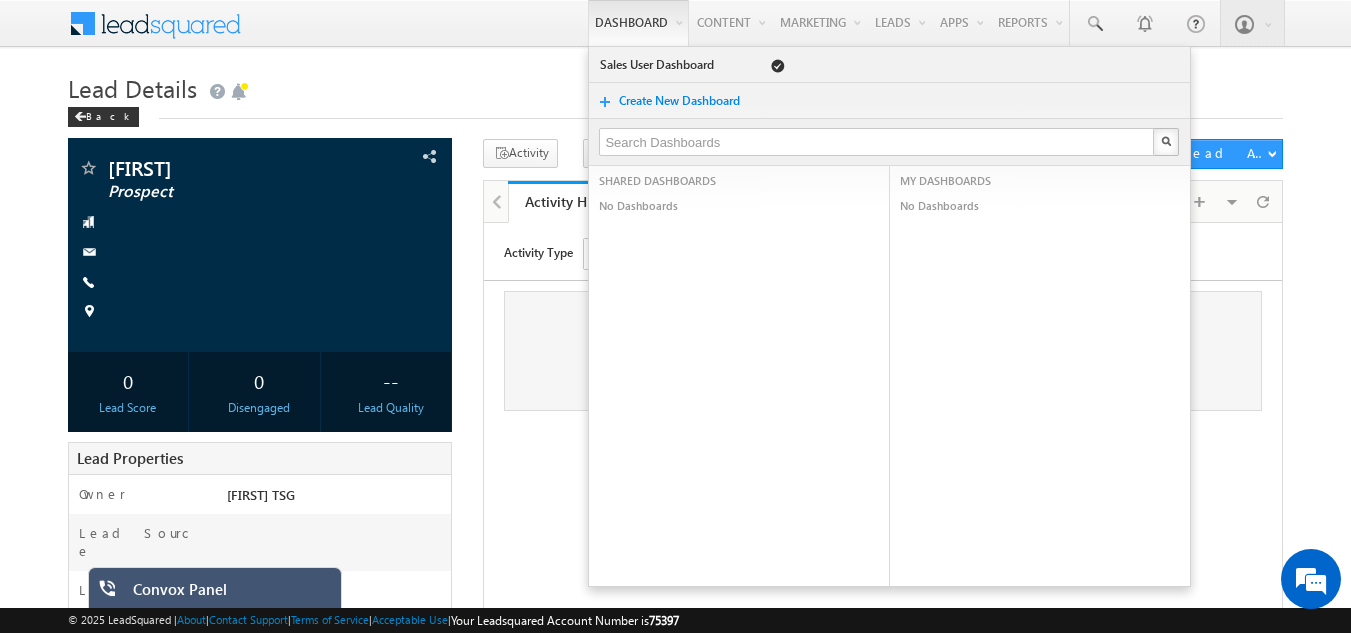 click on "Lead Details" at bounding box center [676, 86] 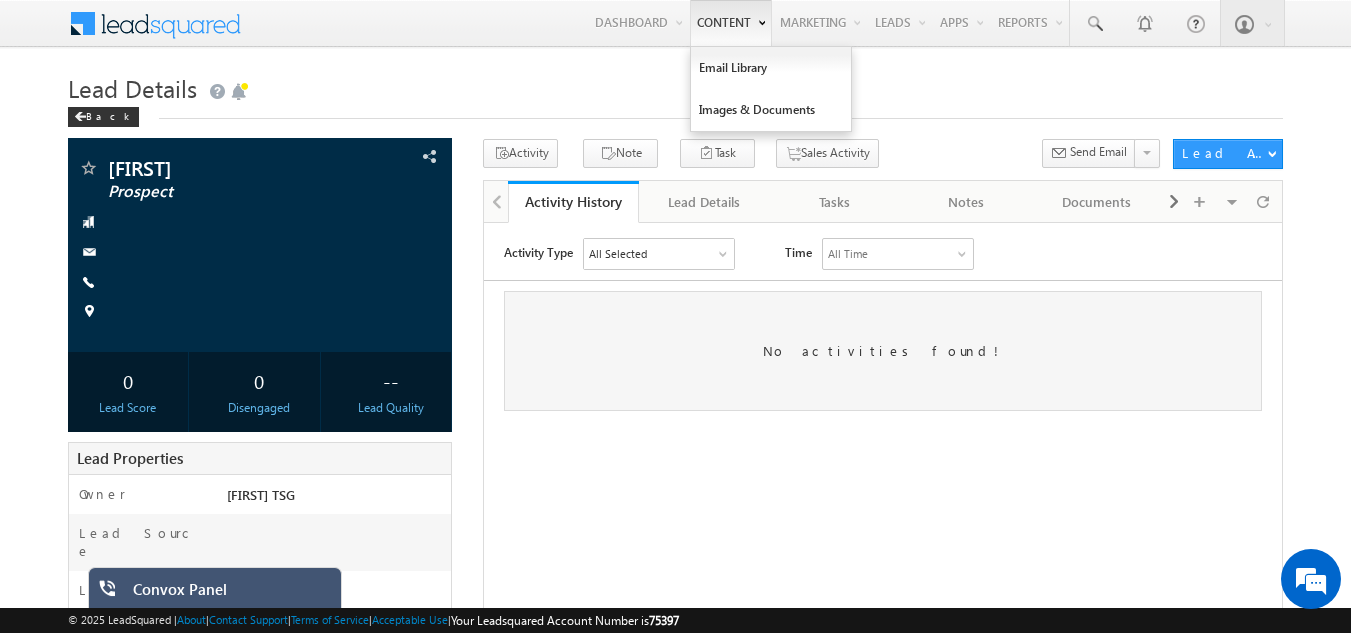 click on "Content" at bounding box center [731, 23] 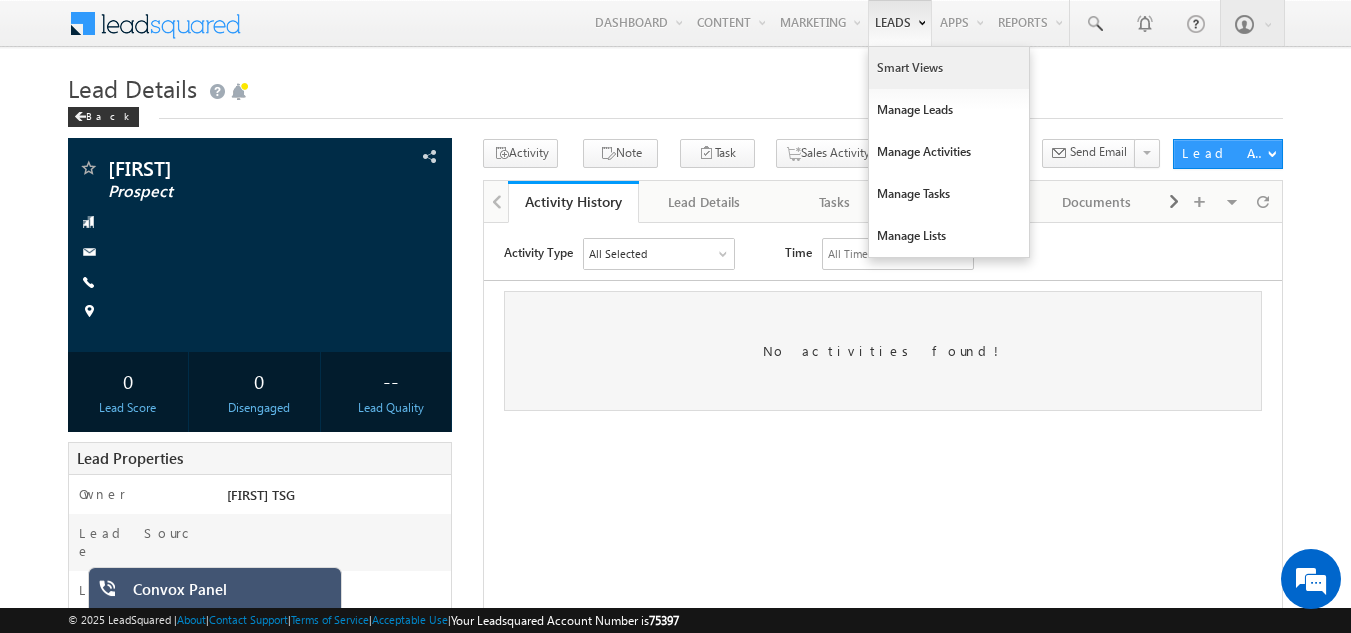 click on "Smart Views" at bounding box center (949, 68) 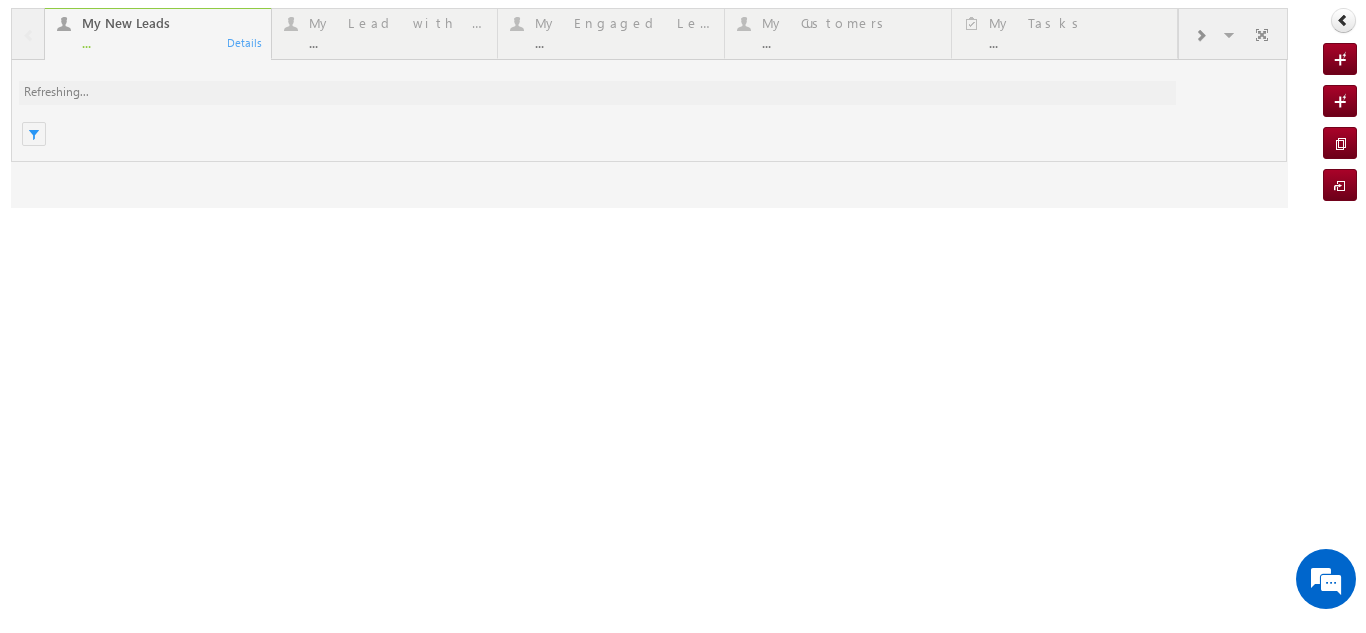 scroll, scrollTop: 0, scrollLeft: 0, axis: both 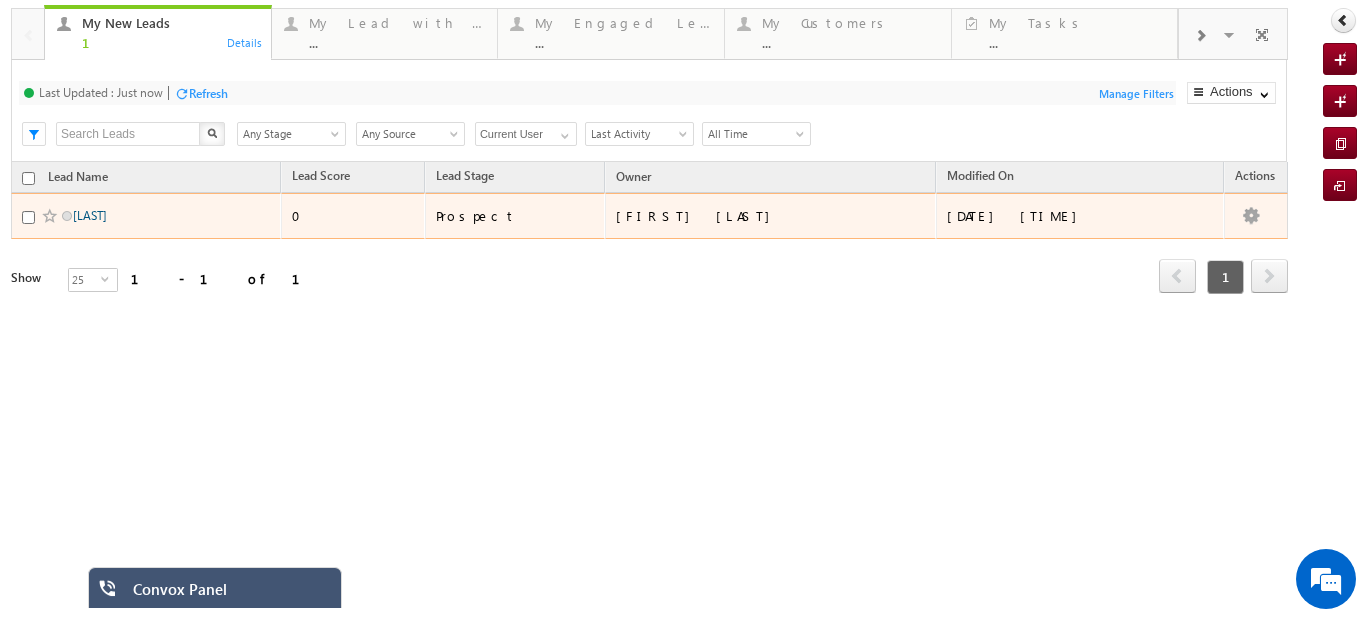 click on "rajganesh" at bounding box center [90, 215] 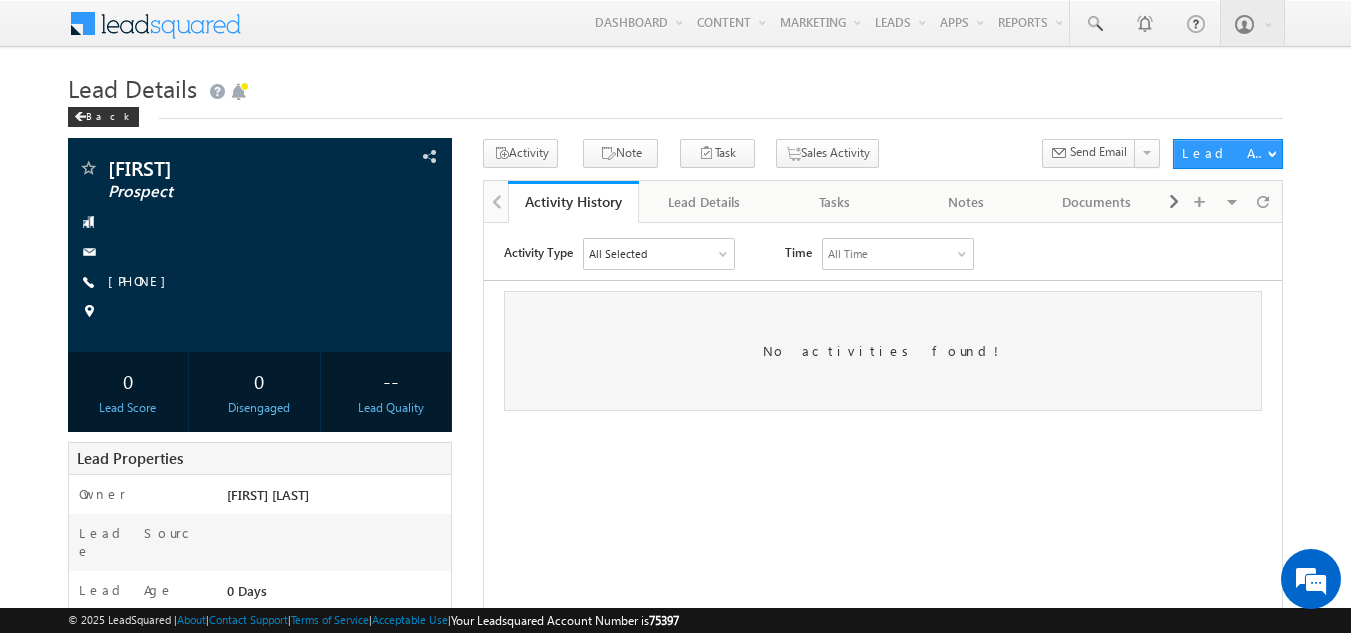 scroll, scrollTop: 0, scrollLeft: 0, axis: both 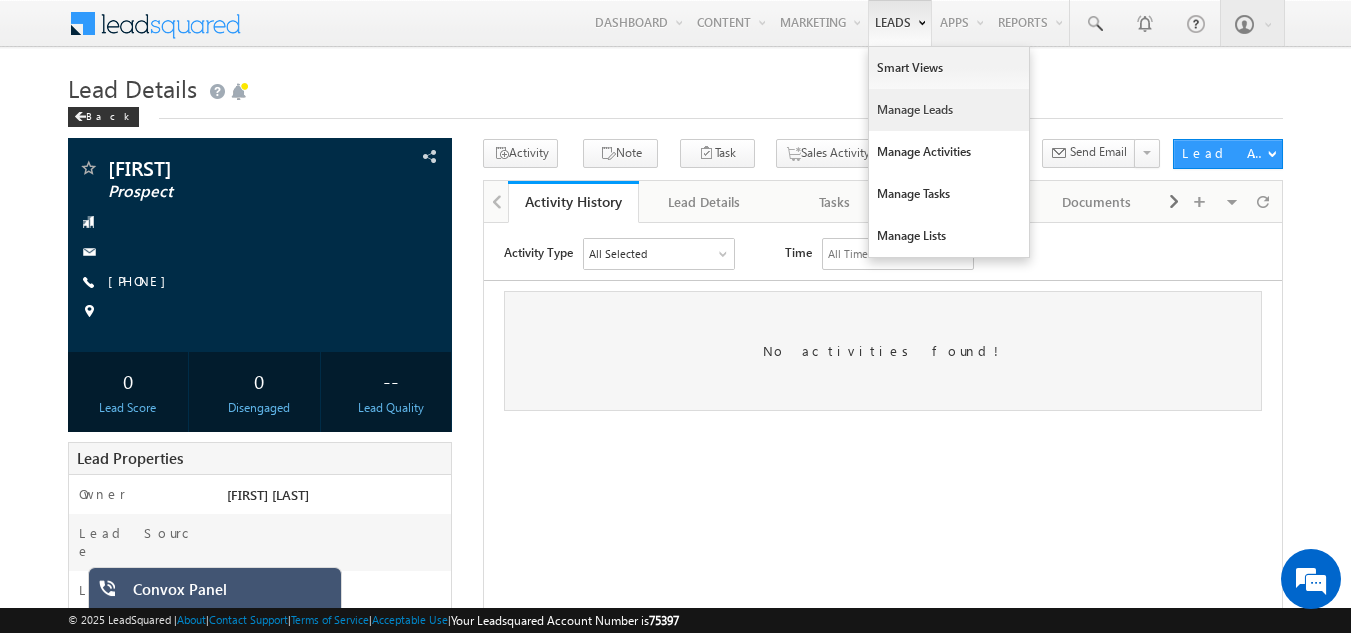 click on "Manage Leads" at bounding box center [949, 110] 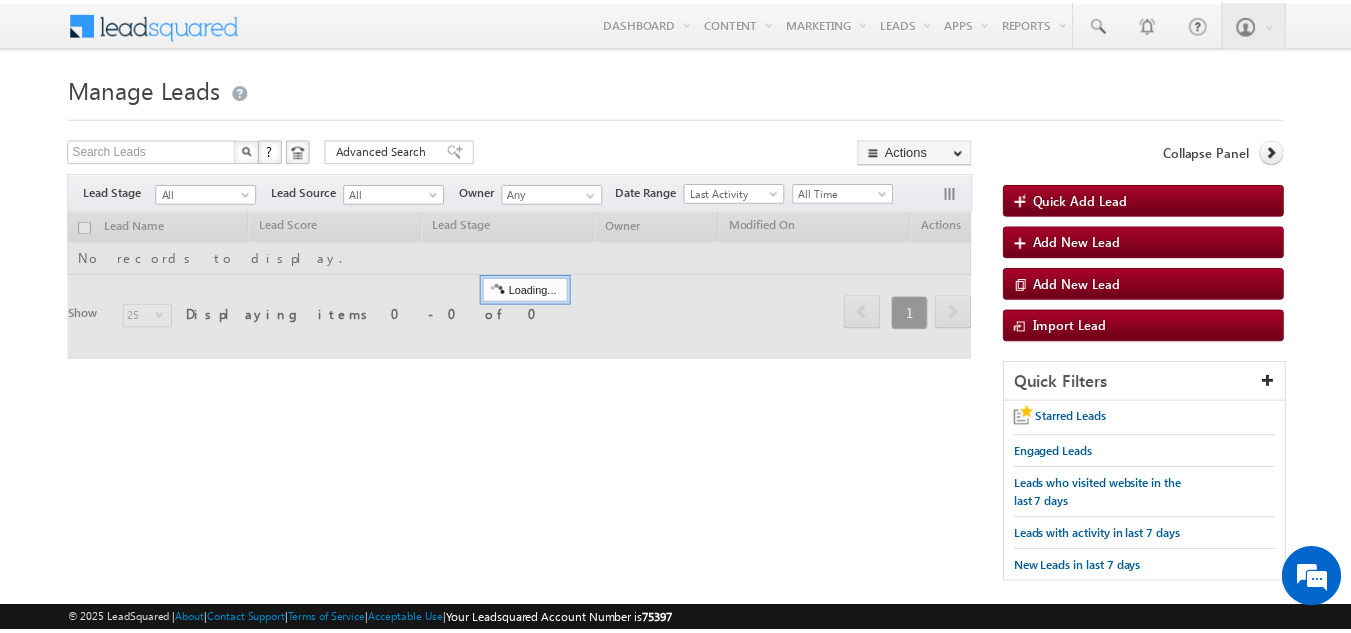 scroll, scrollTop: 0, scrollLeft: 0, axis: both 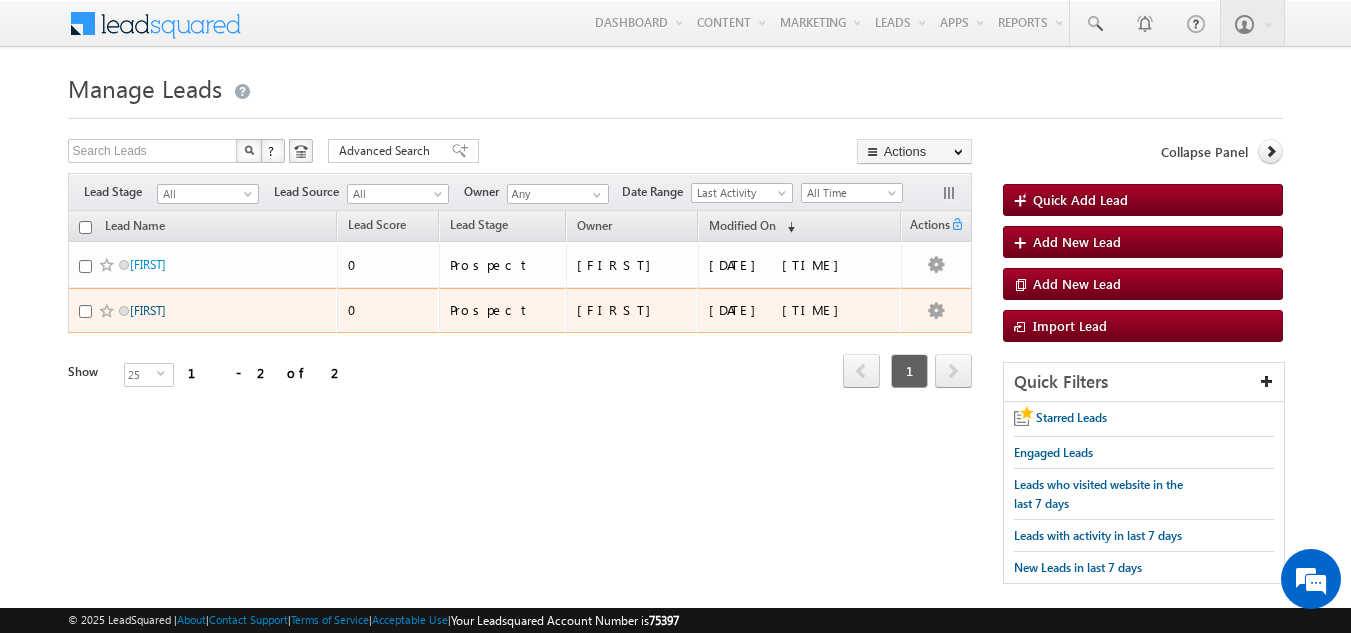 click on "[PERSON]" at bounding box center (148, 310) 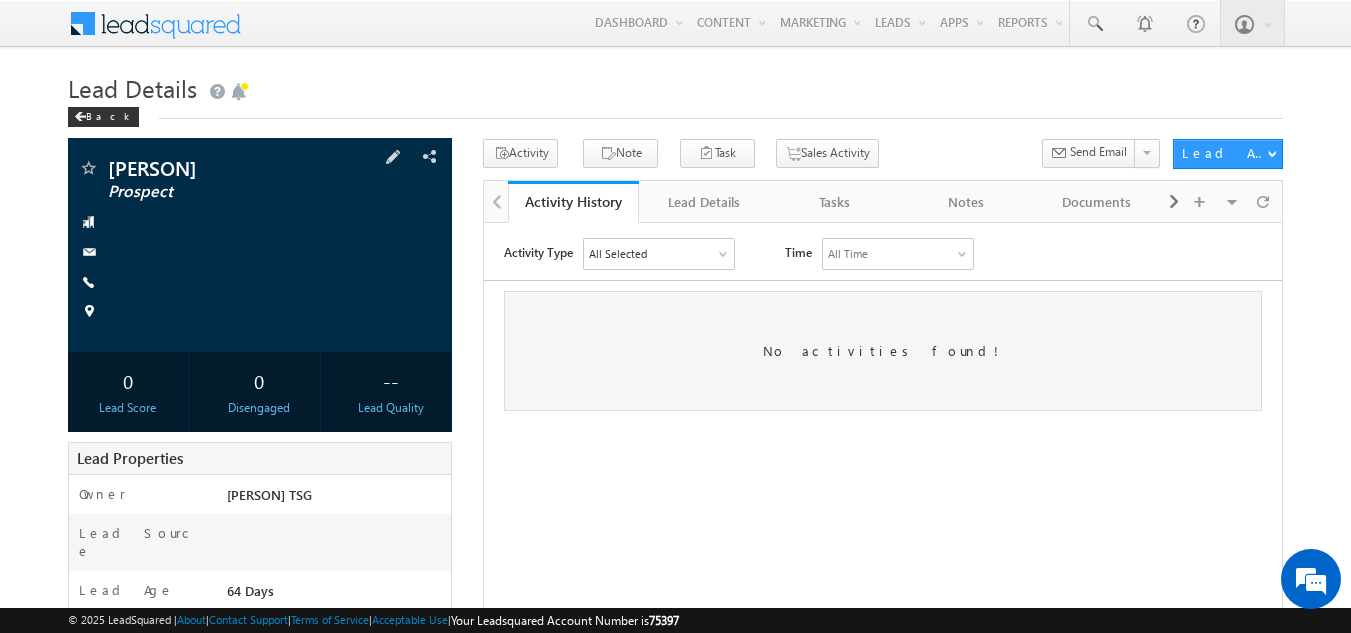 scroll, scrollTop: 0, scrollLeft: 0, axis: both 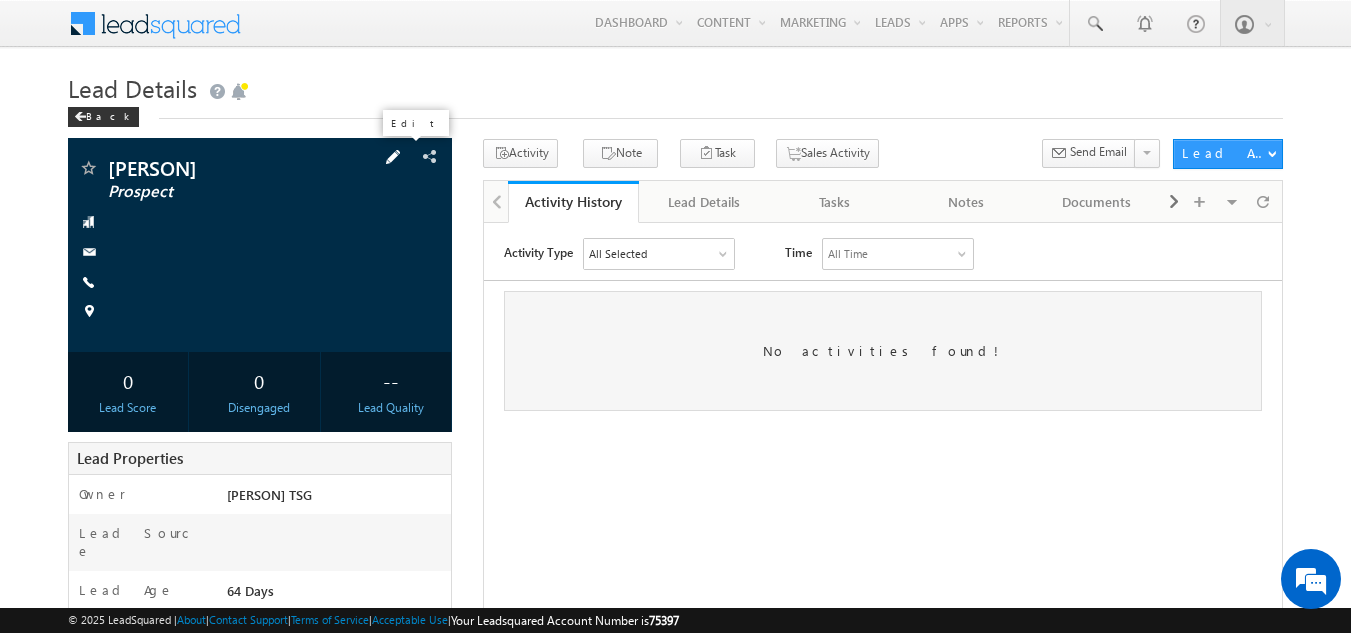 click at bounding box center [393, 157] 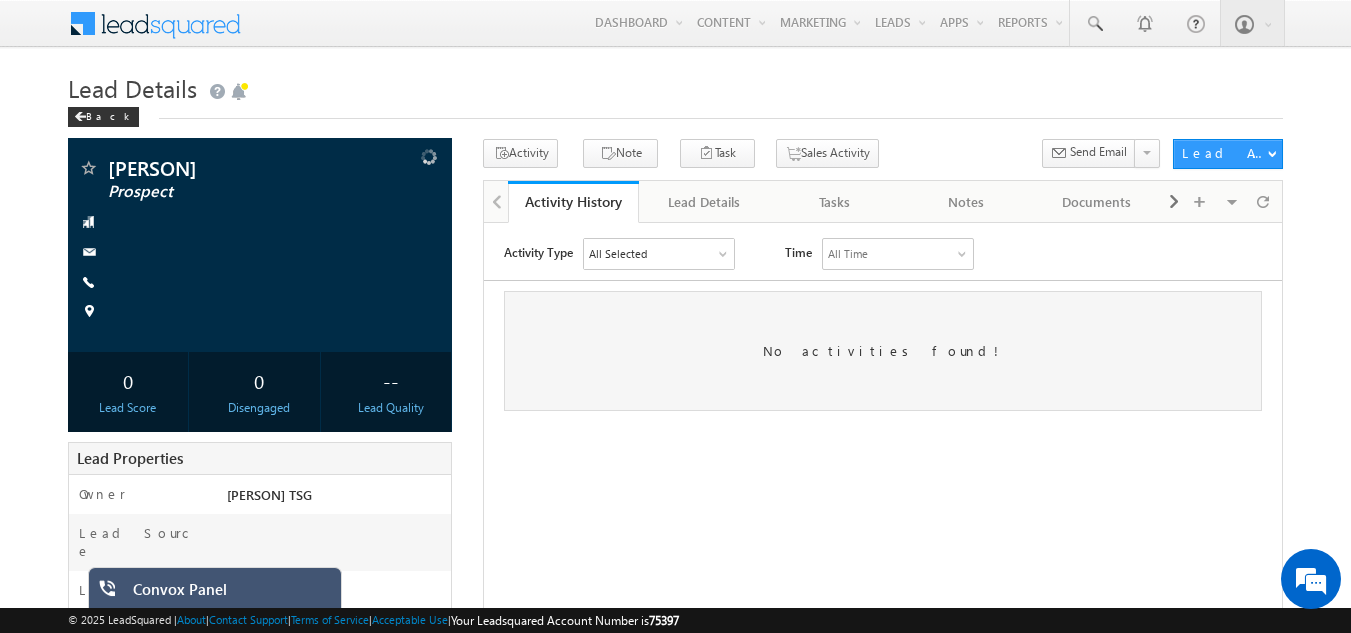 scroll, scrollTop: 0, scrollLeft: 0, axis: both 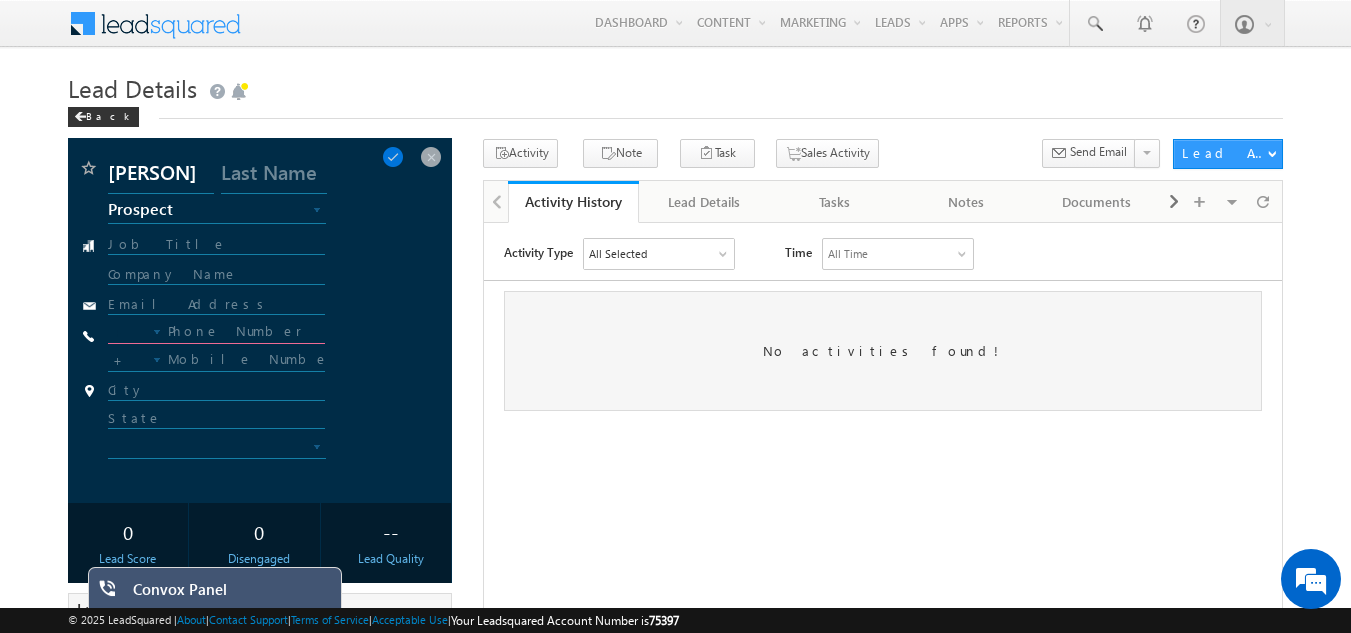 click at bounding box center [217, 332] 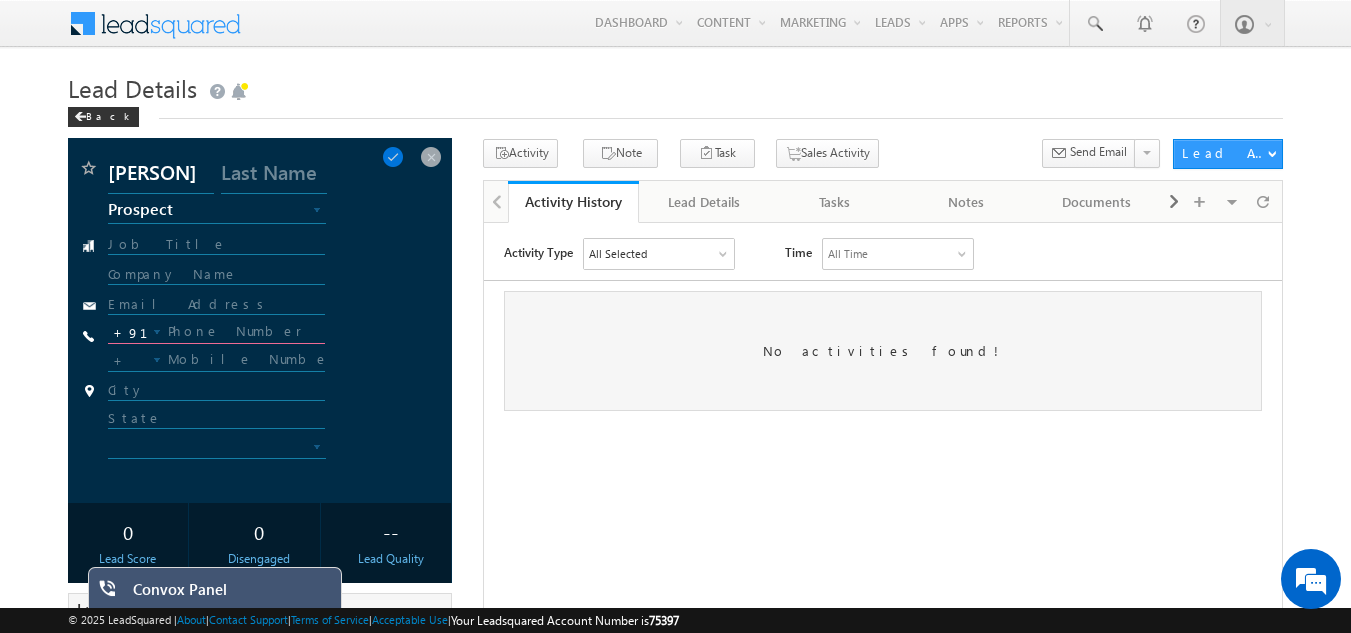 type on "+91" 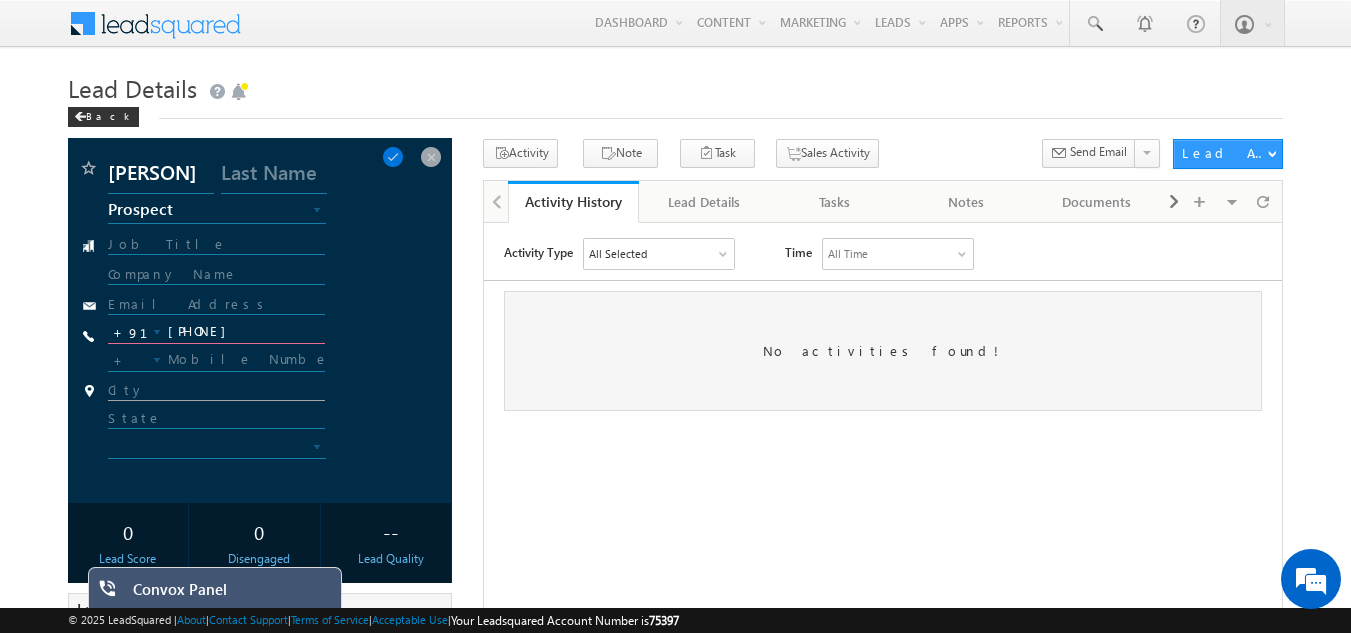 type on "[PHONE]" 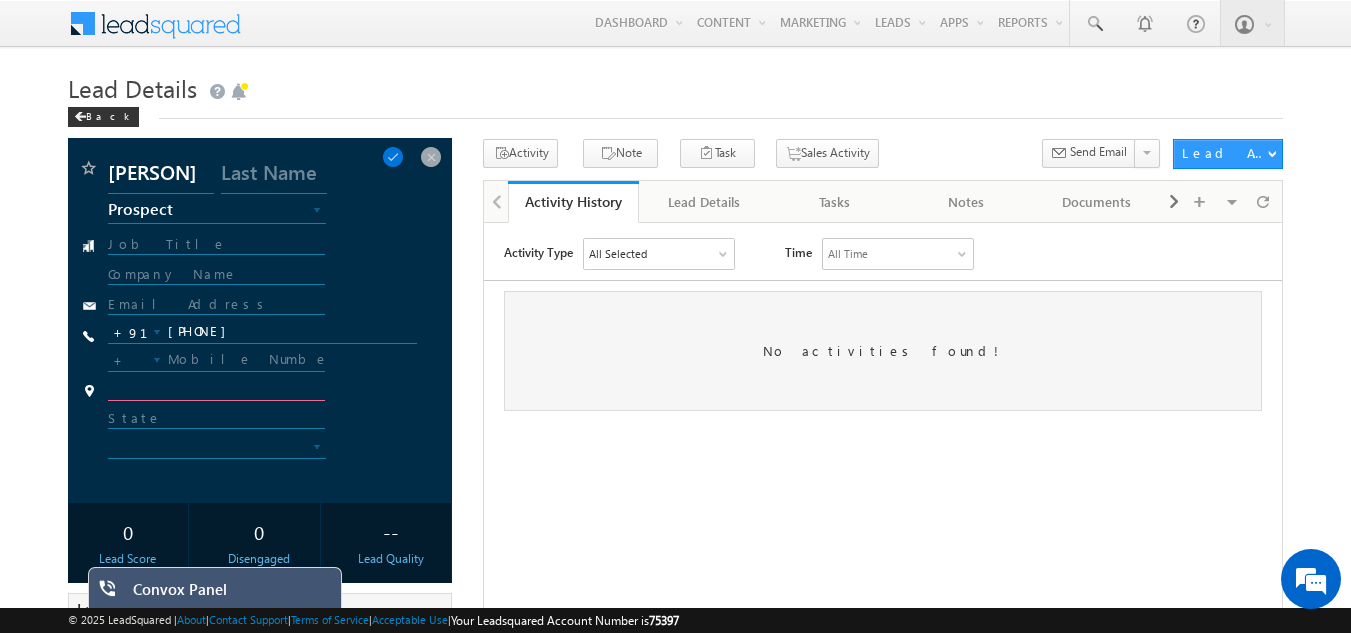 click at bounding box center [217, 391] 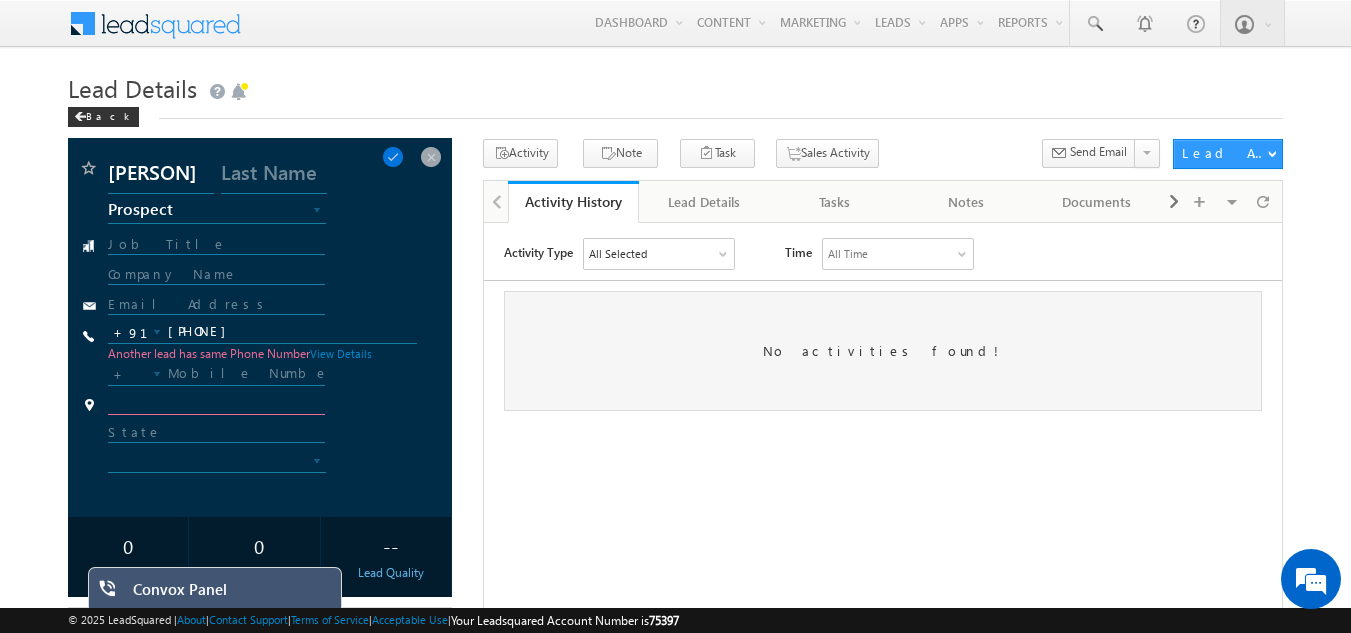 type on "Hyderabad" 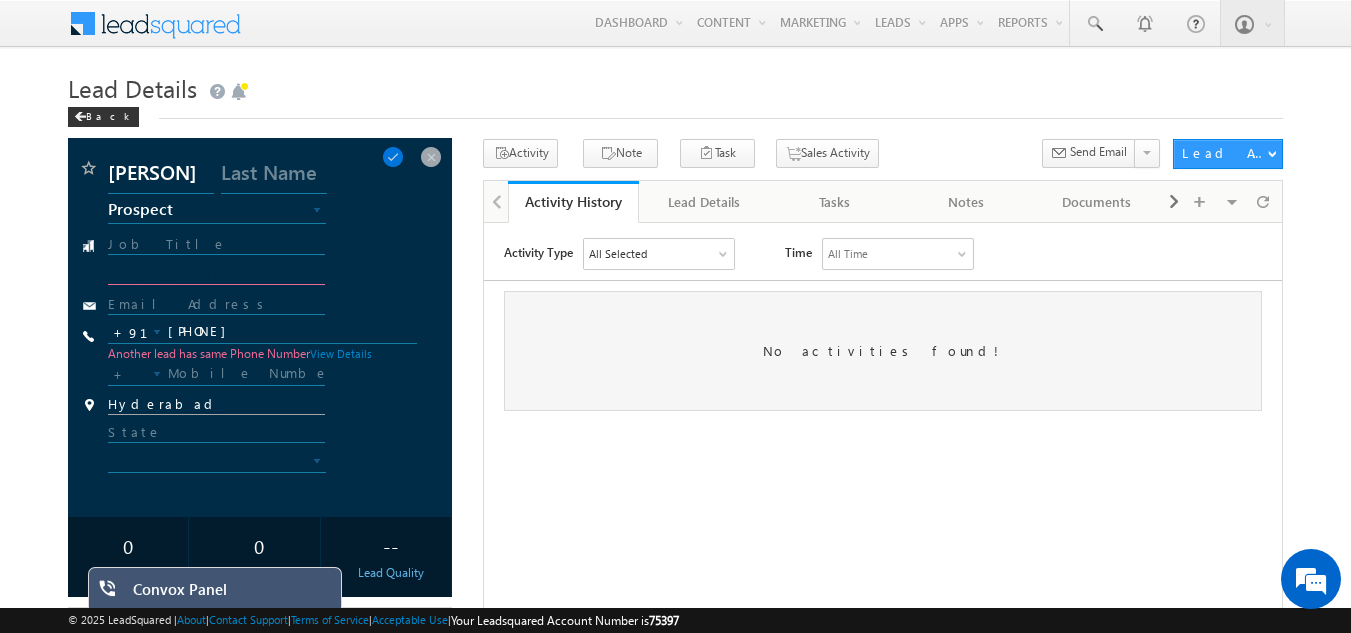 type on "Deepija Telecom PVT LTD" 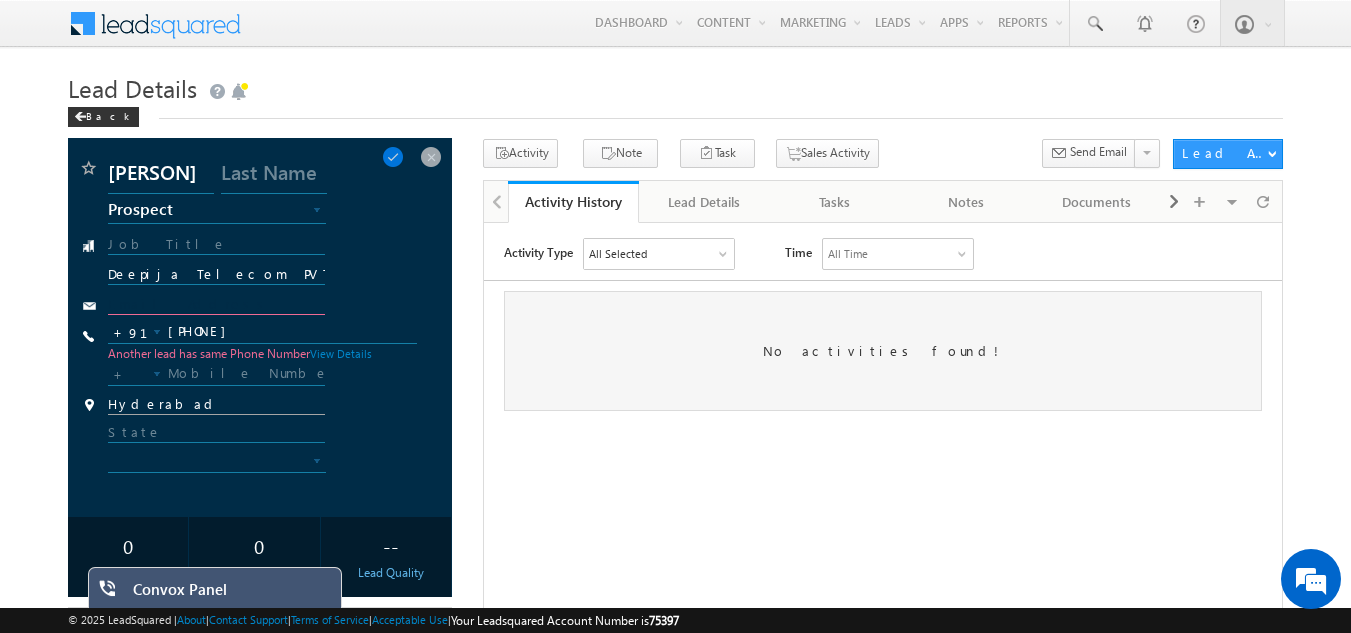 type on "[EMAIL]" 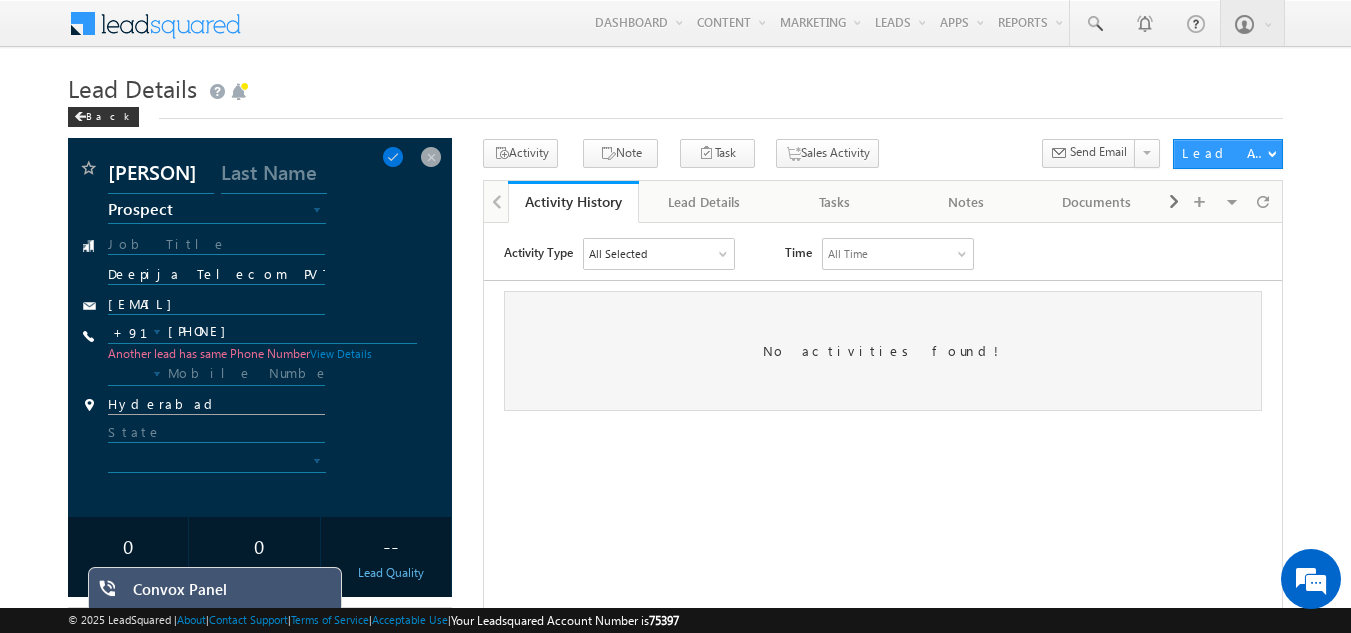 type on "[PHONE]" 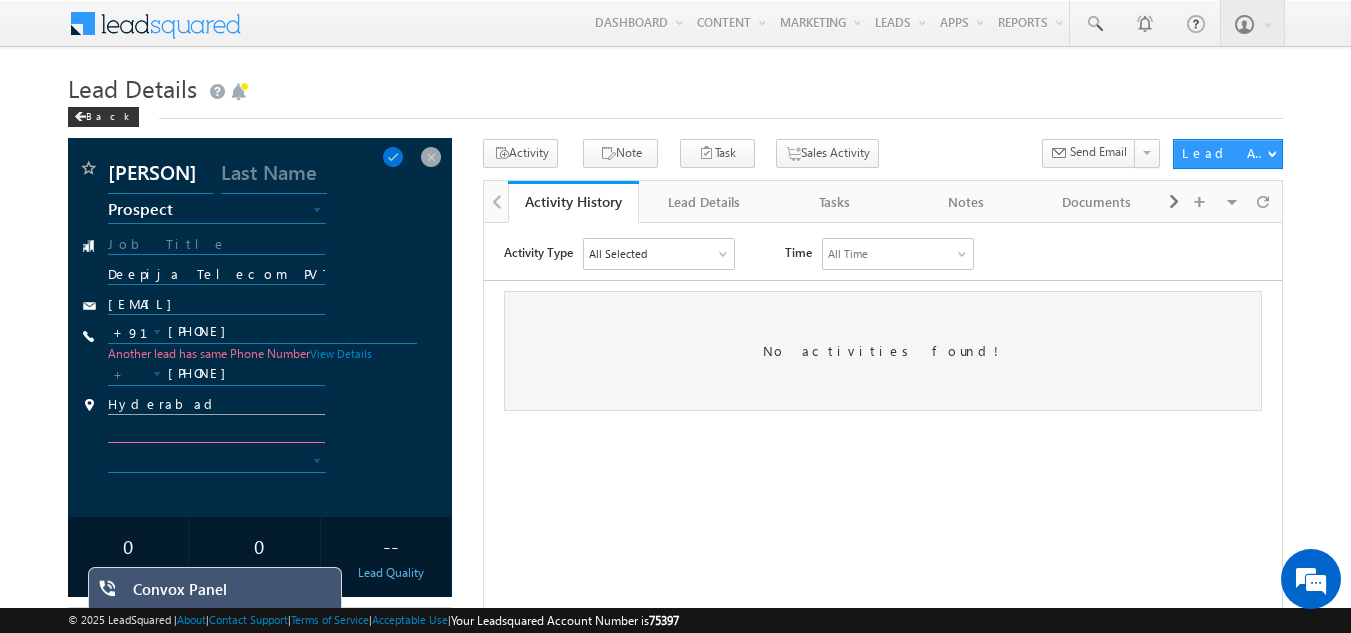 type on "[STATE]" 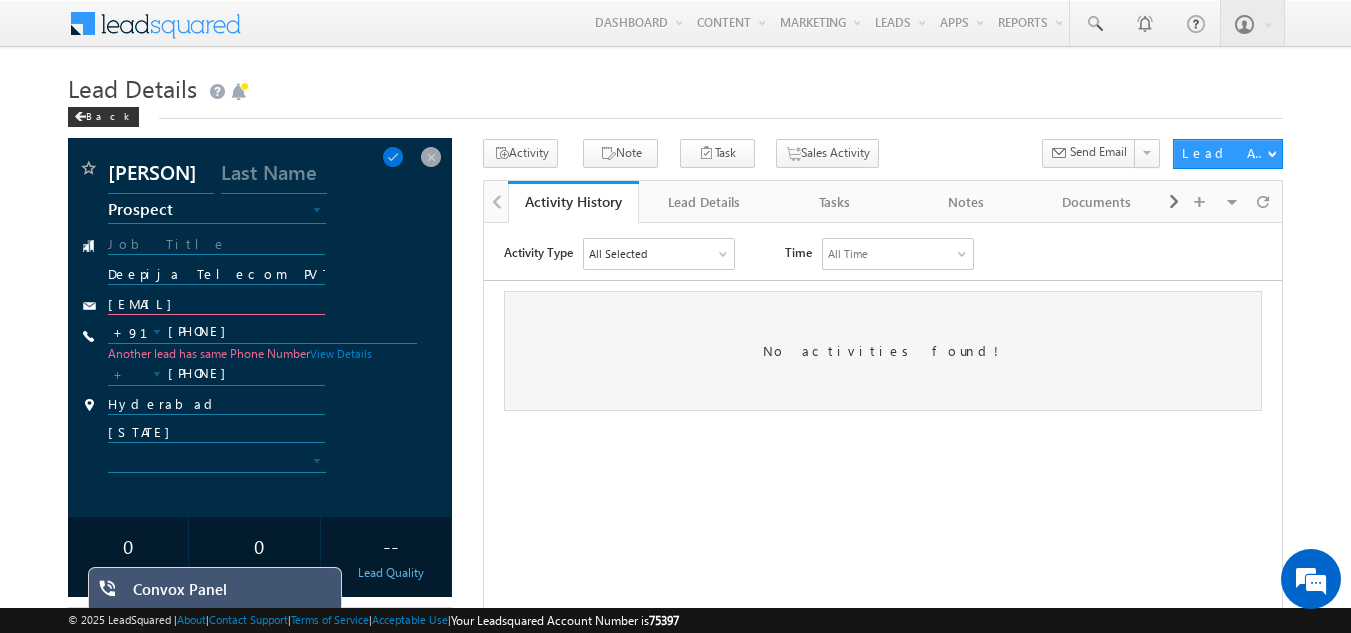 click on "[EMAIL]" 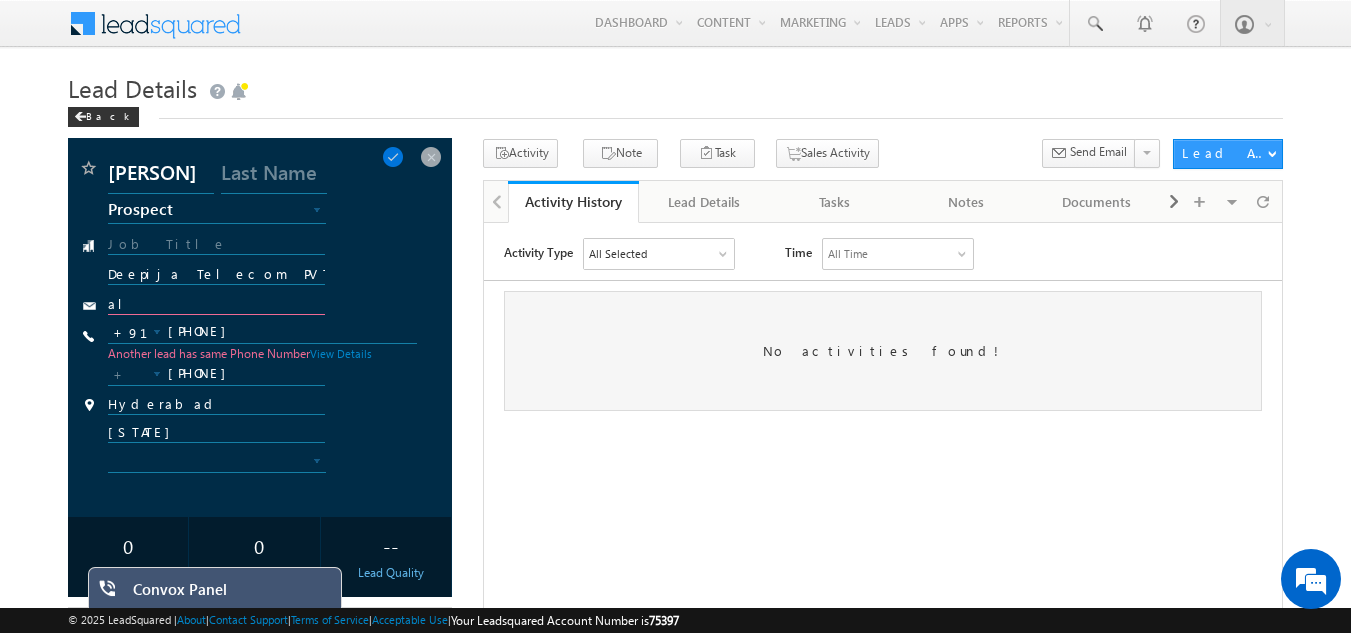 type on "a" 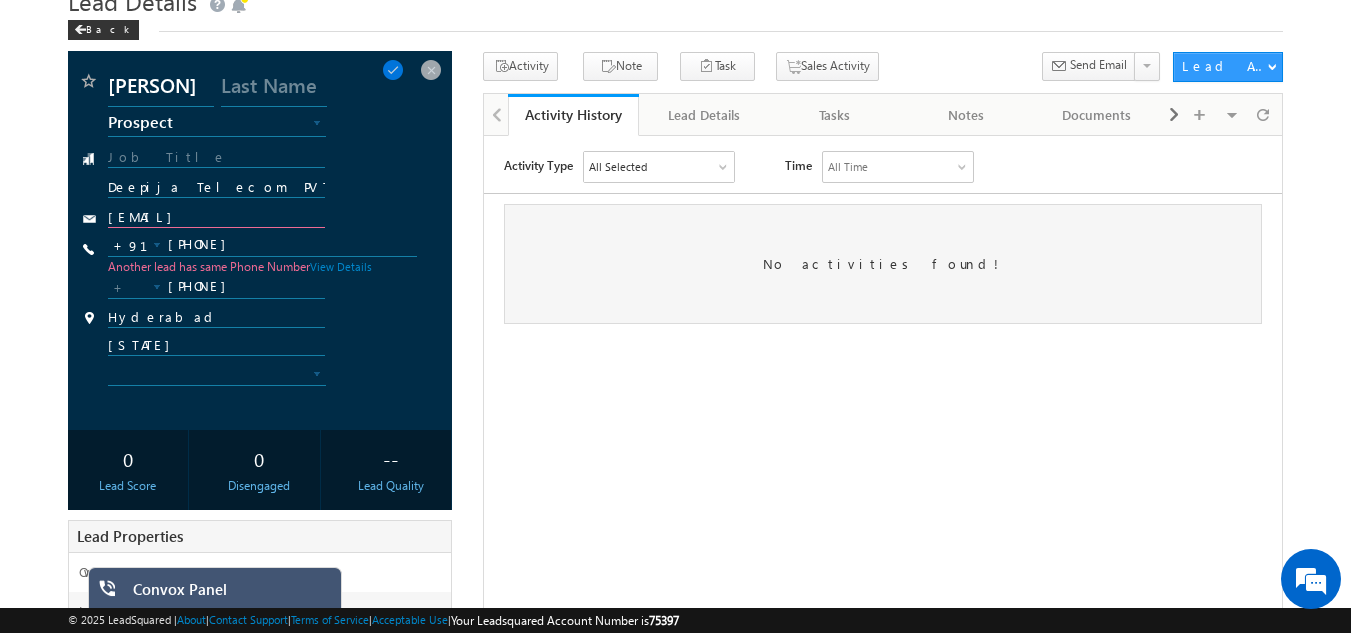 scroll, scrollTop: 62, scrollLeft: 0, axis: vertical 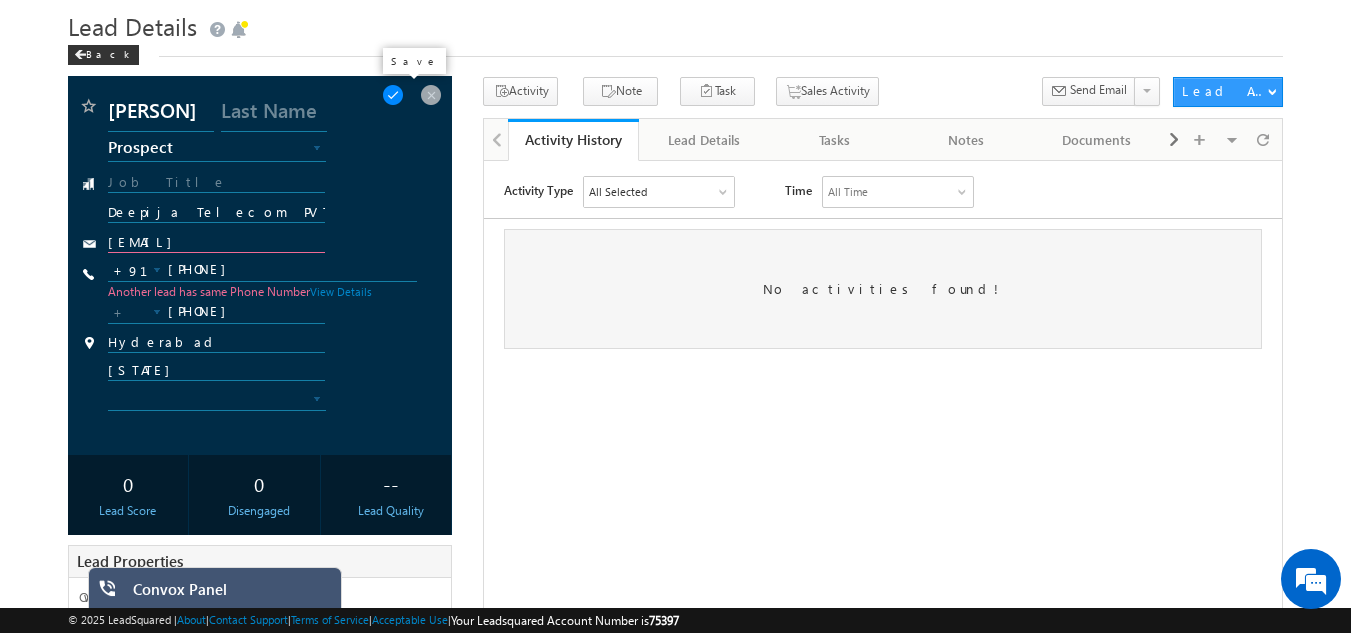 type on "[EMAIL]" 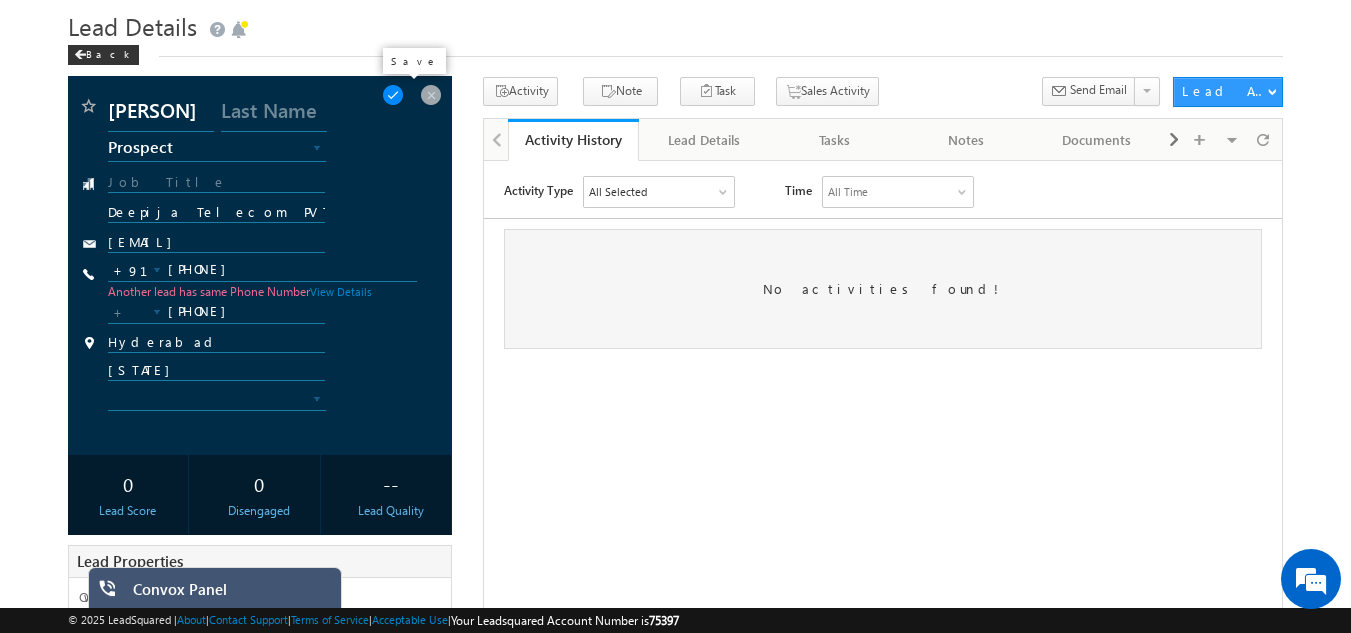 click at bounding box center [393, 95] 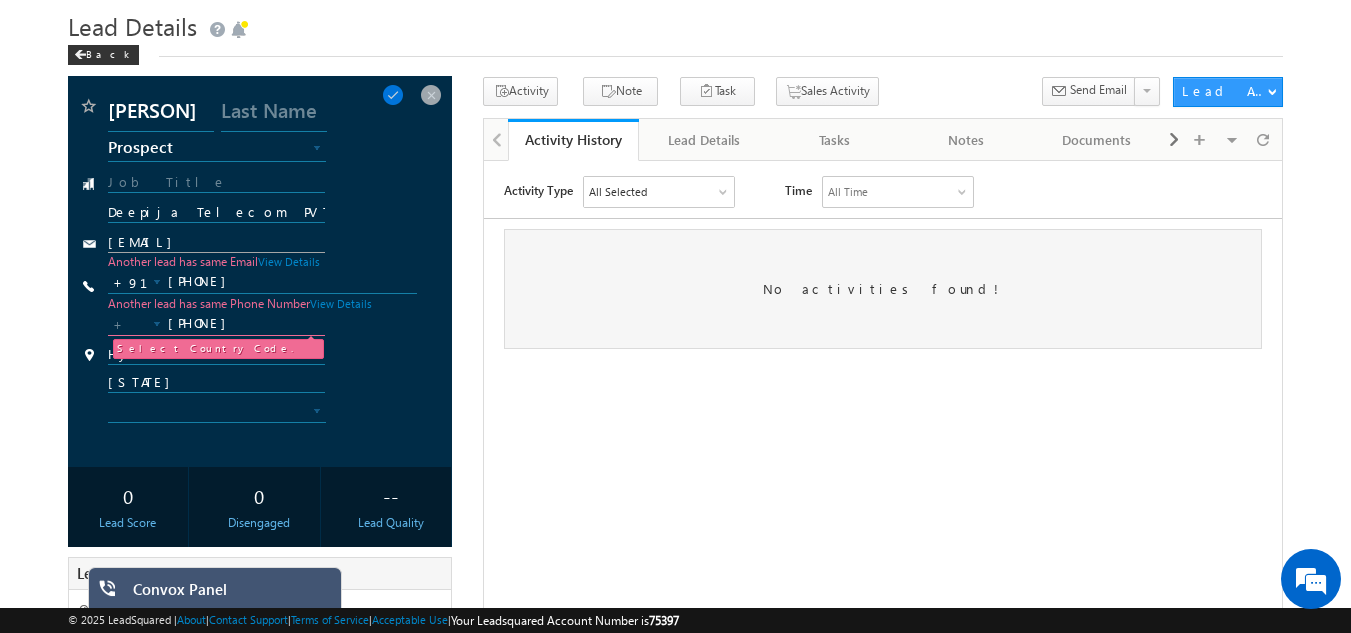 click on "[EMAIL]" 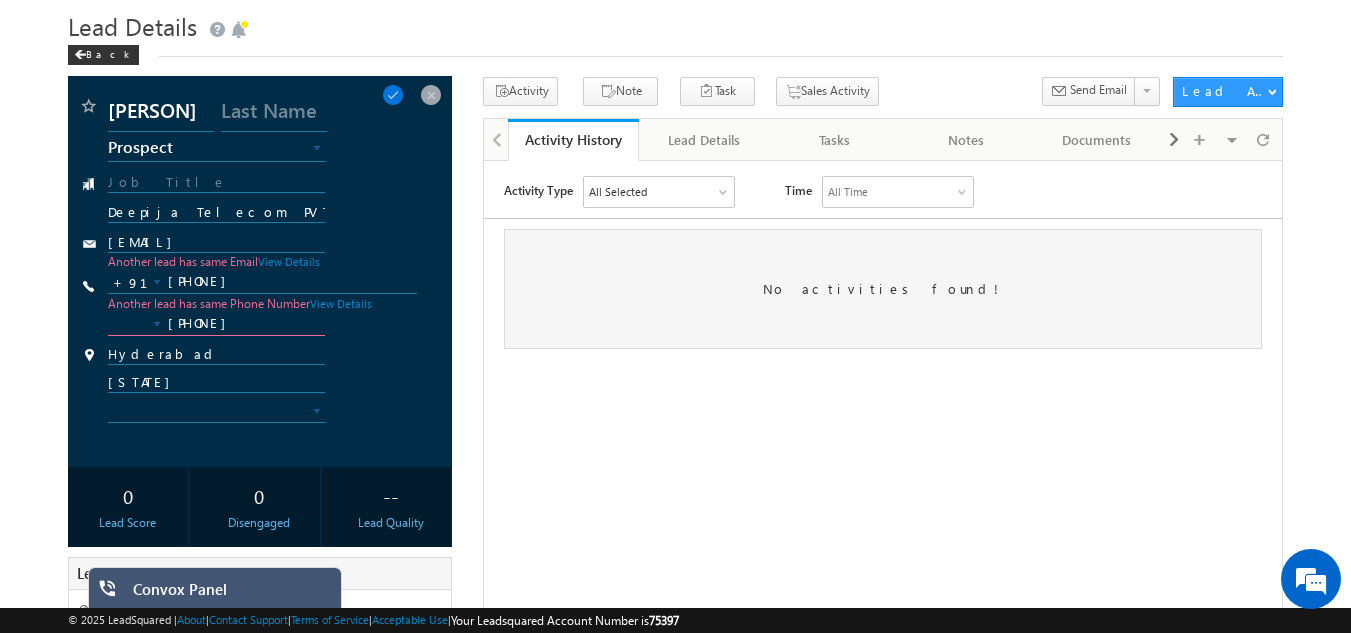 click at bounding box center [130, 324] 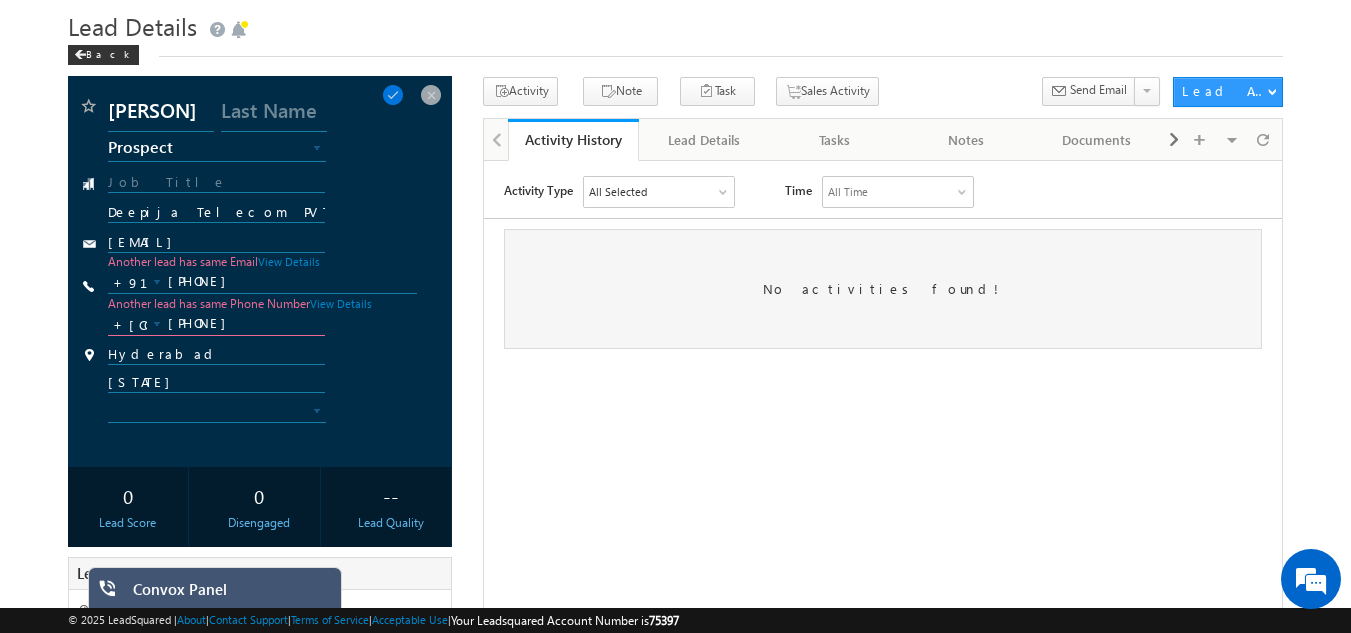 click on "+[COUNTRY]" at bounding box center (130, 324) 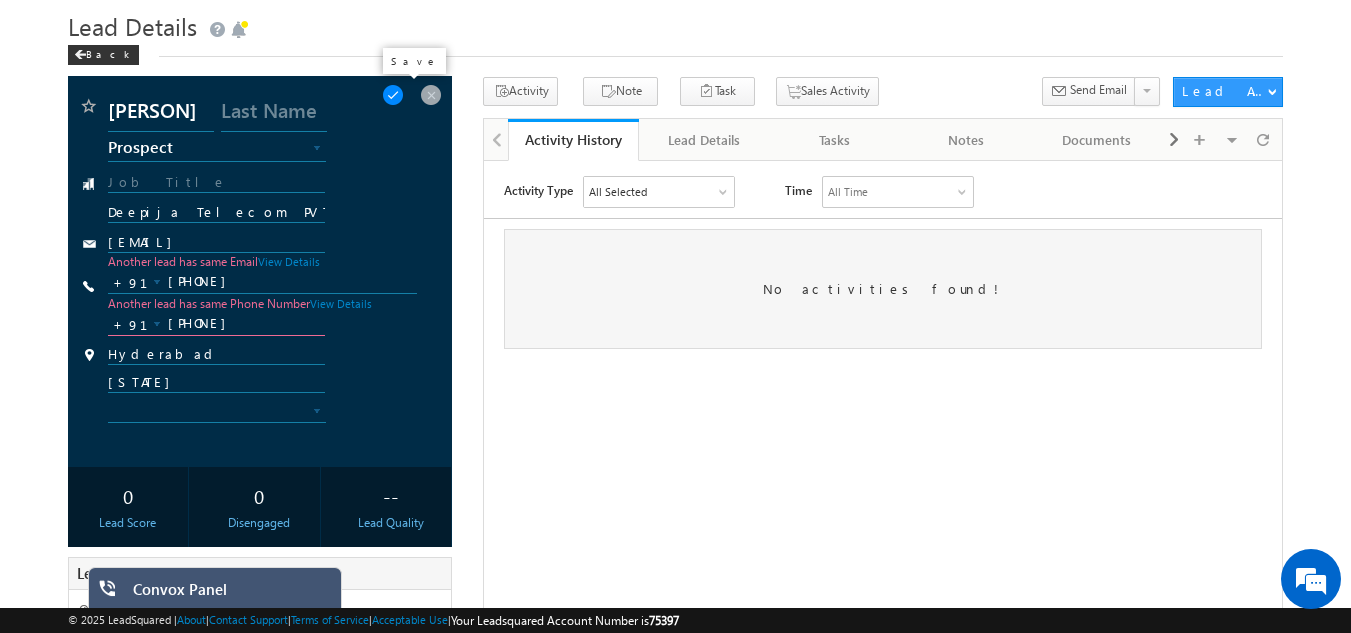 type on "+91" 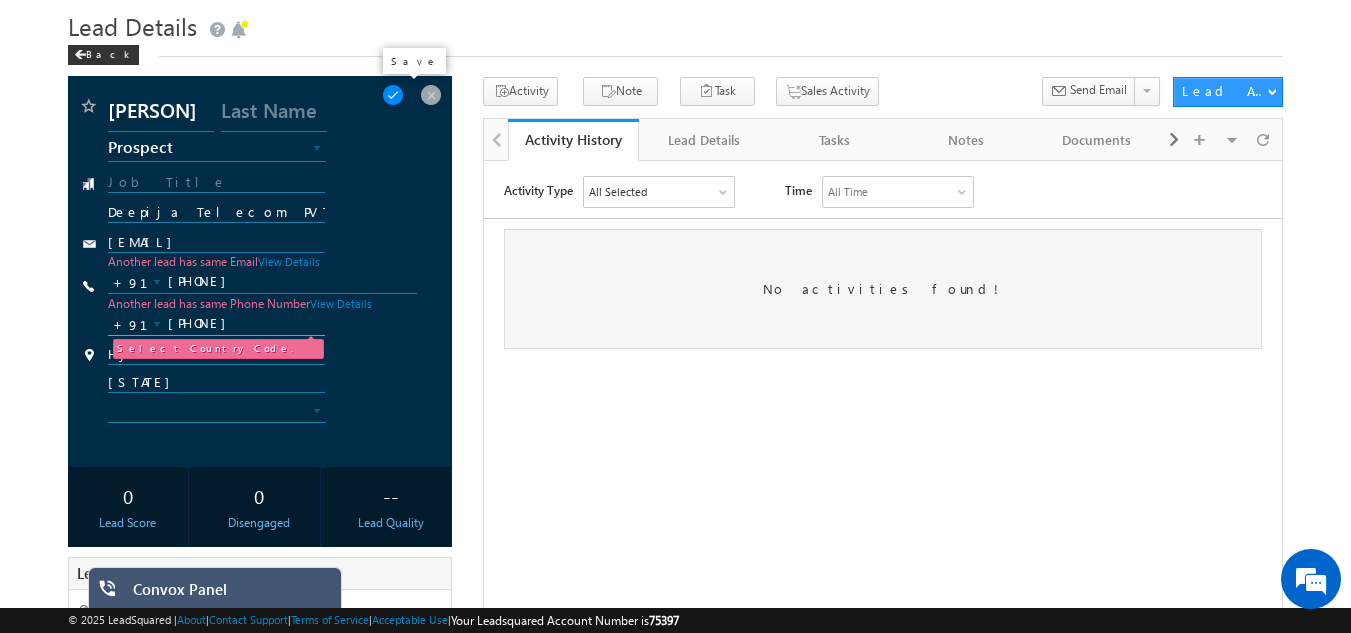 click at bounding box center [393, 95] 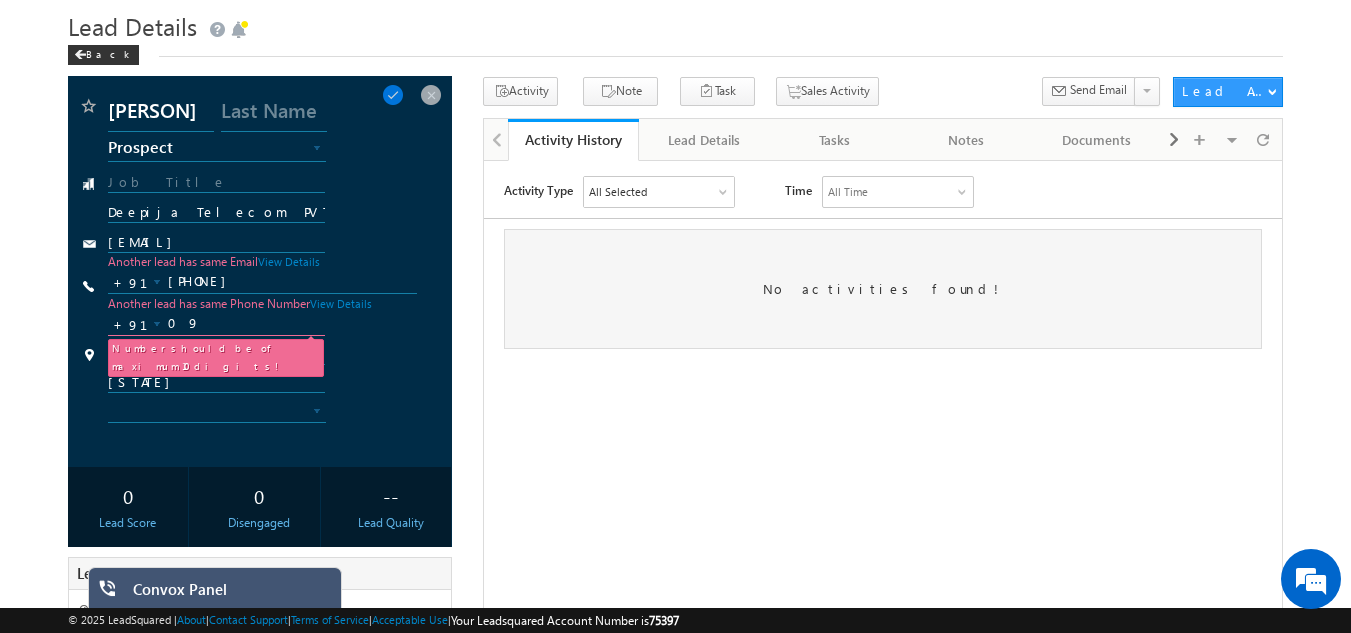 type on "0" 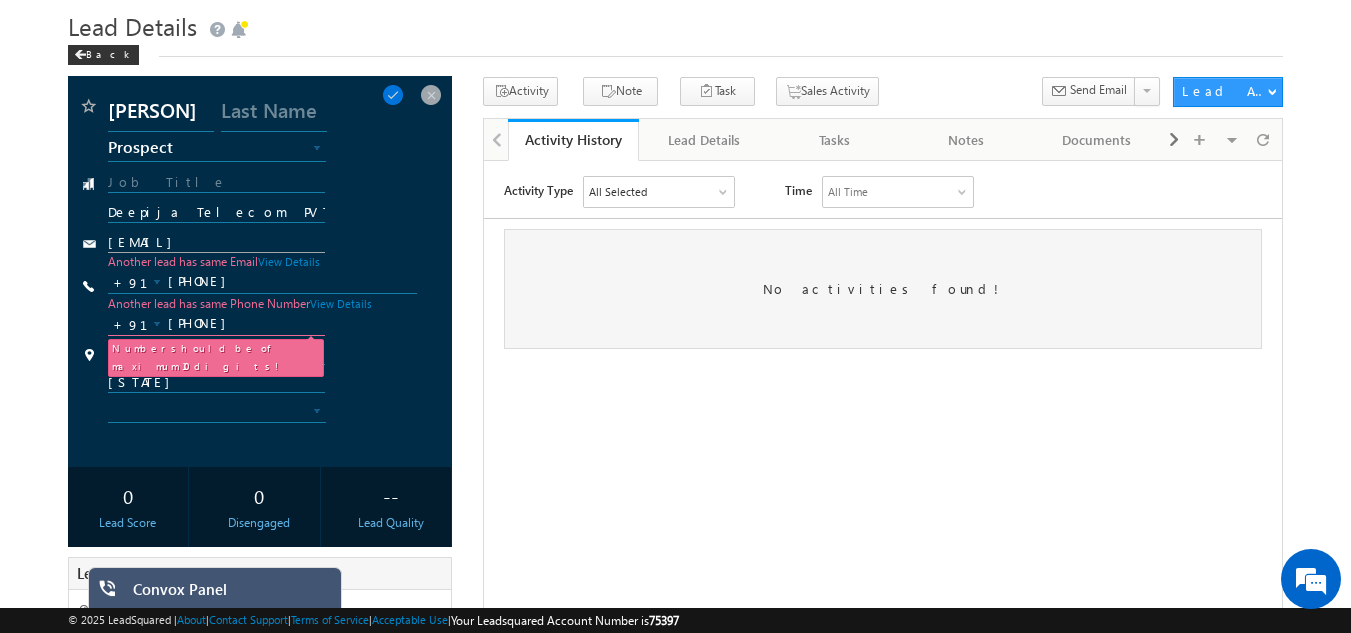 type on "[PHONE]" 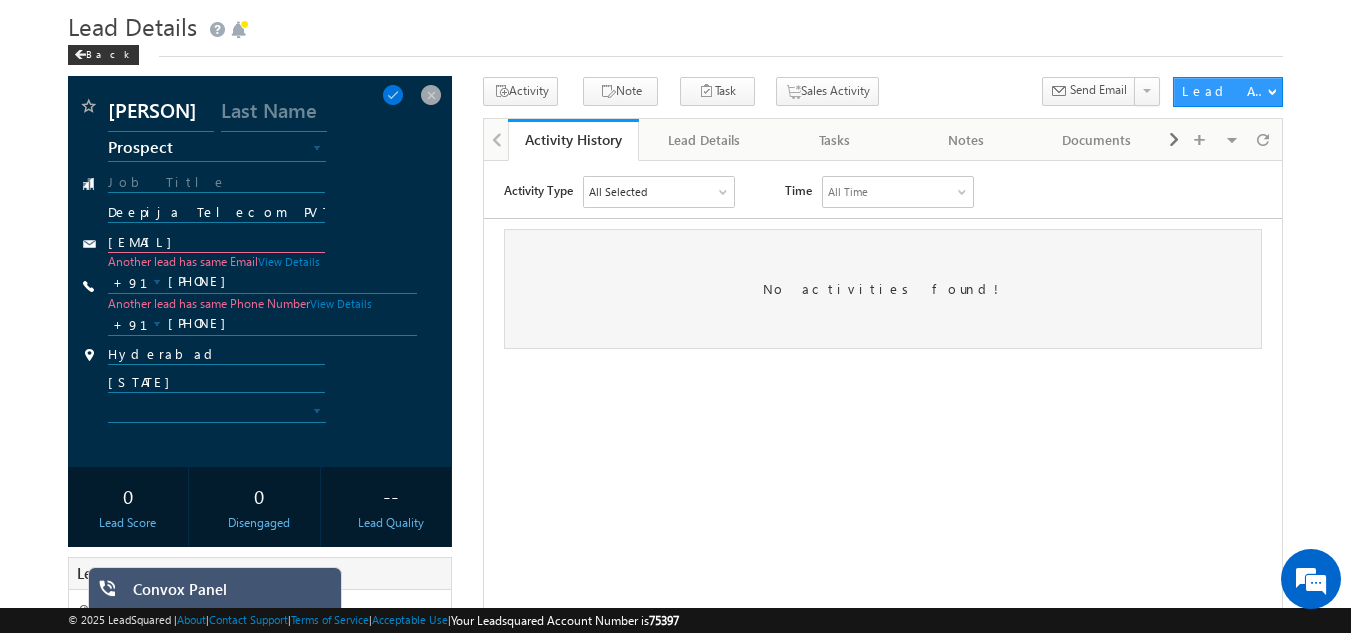 click on "[EMAIL]" 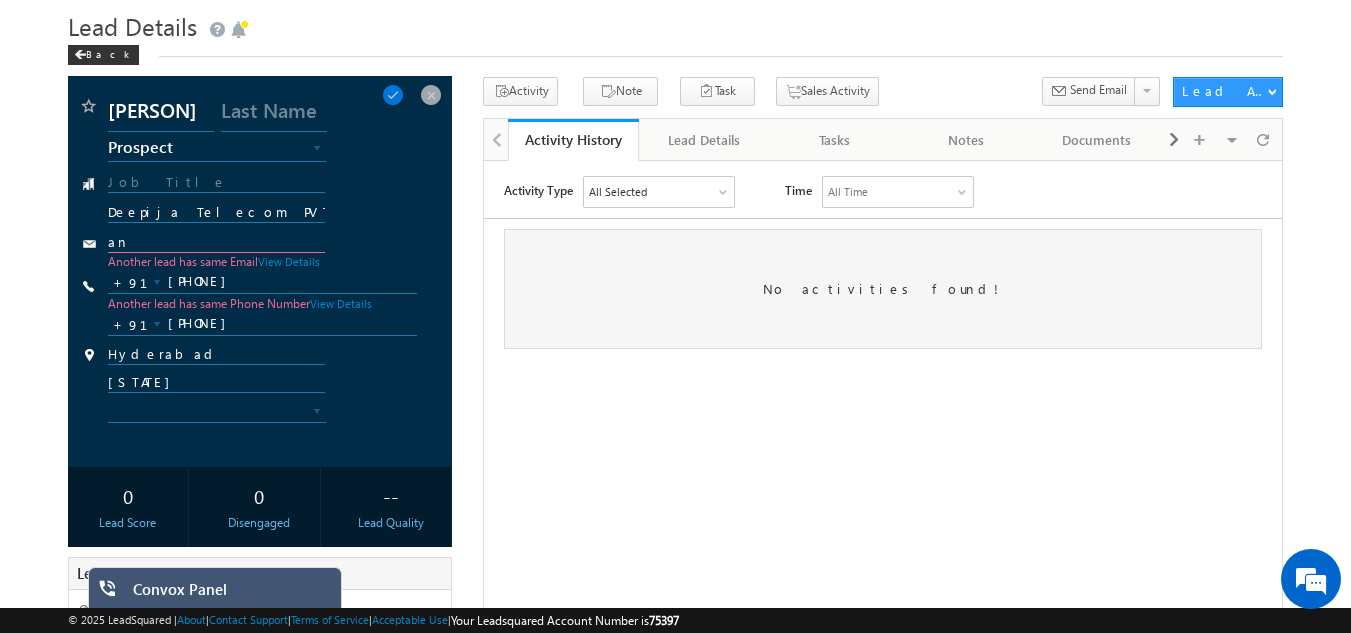 type on "a" 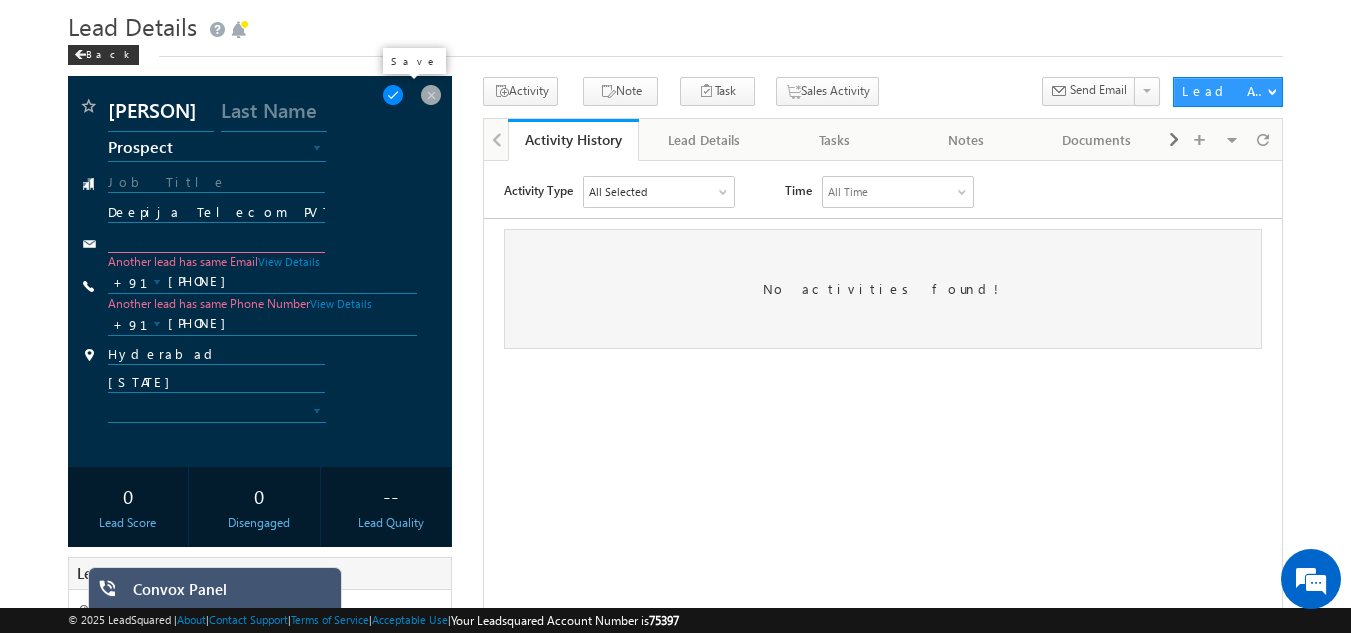 type 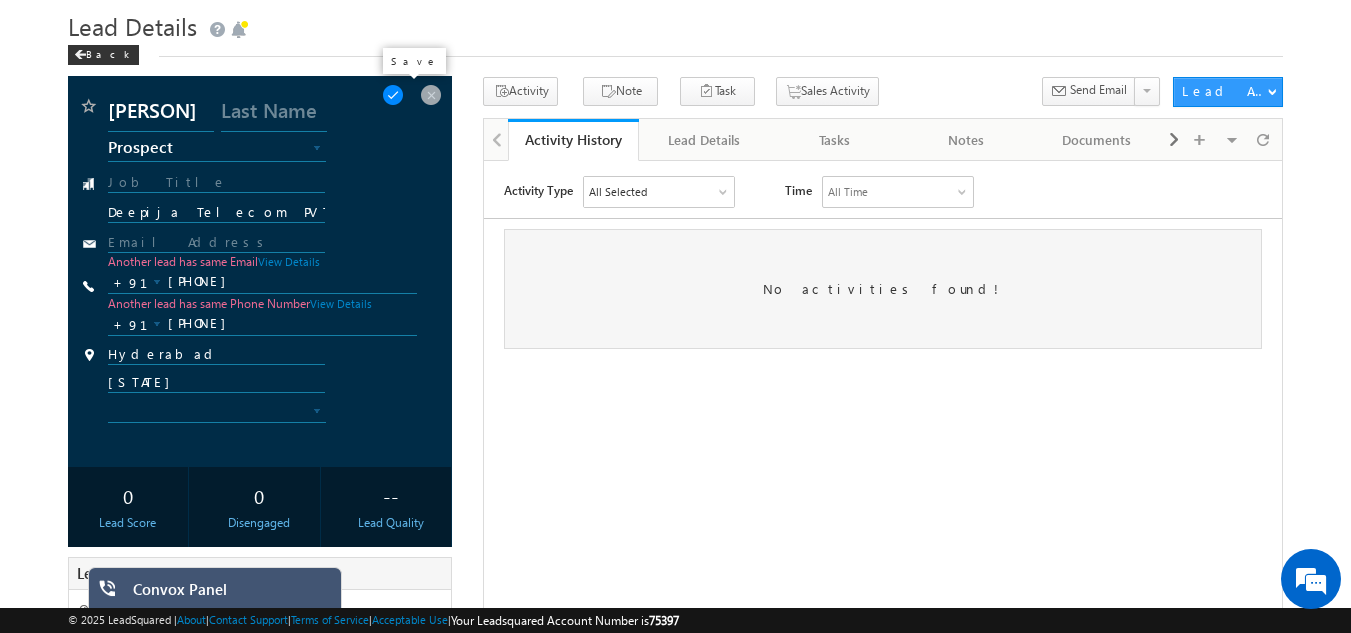 click at bounding box center [393, 95] 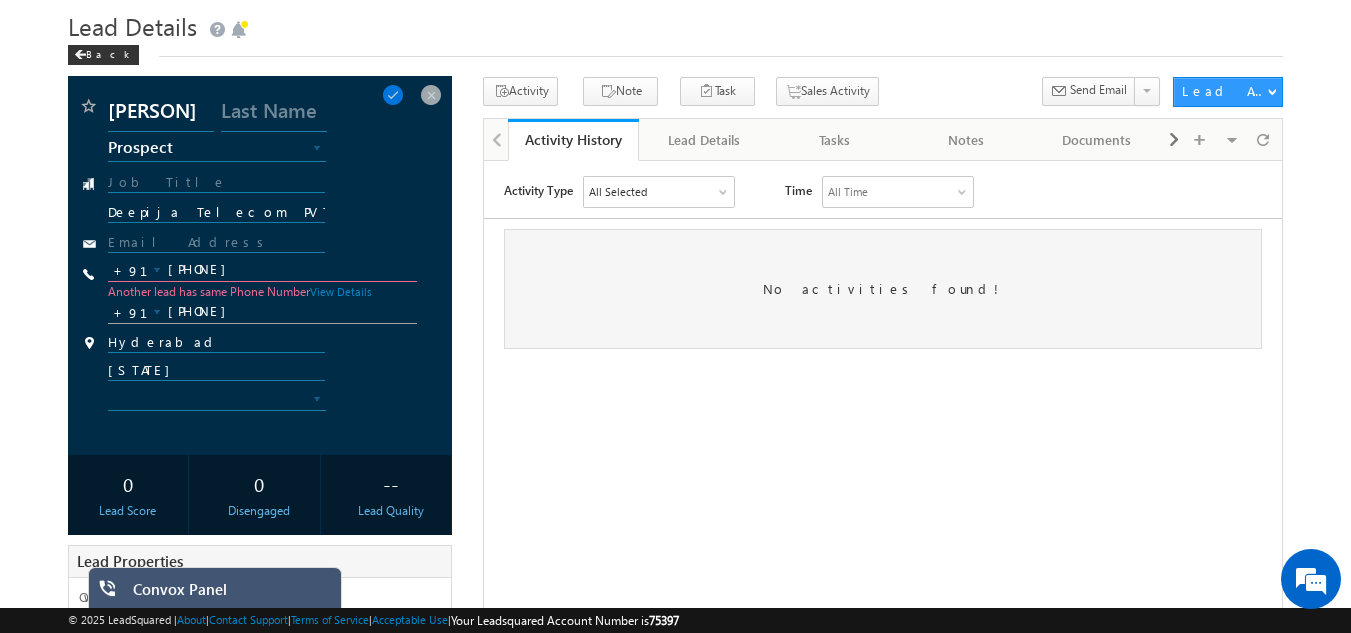 click on "[PHONE]" at bounding box center (263, 312) 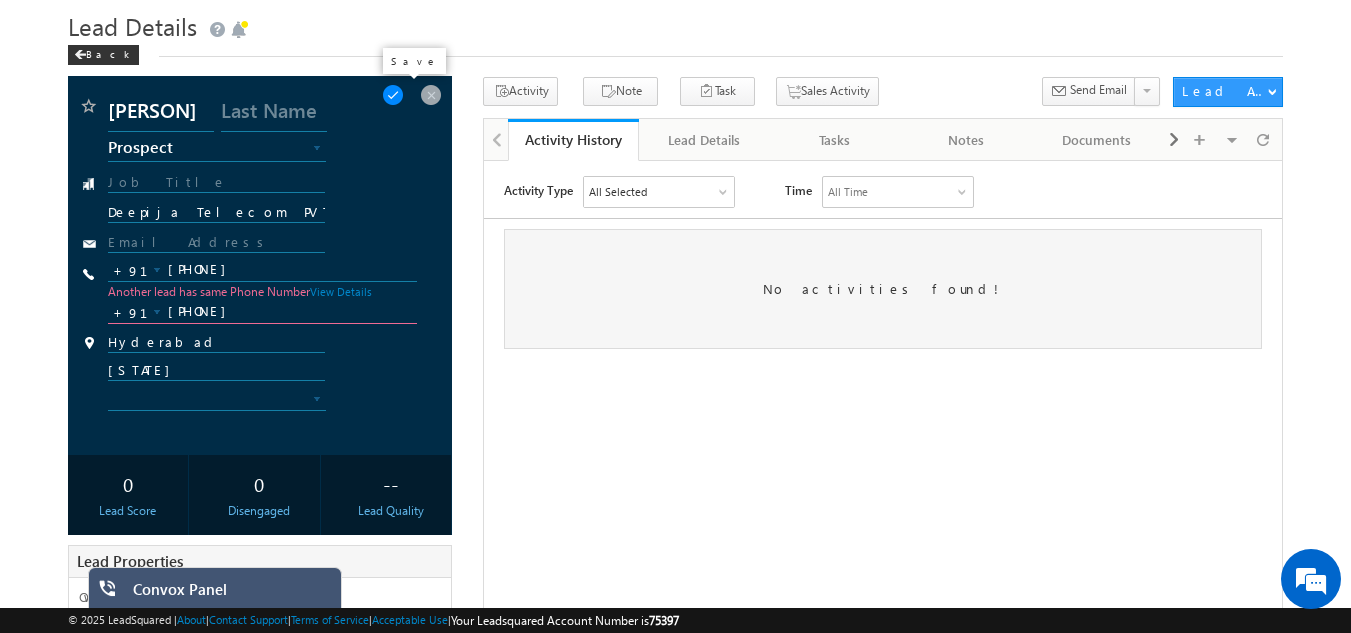 click at bounding box center [393, 95] 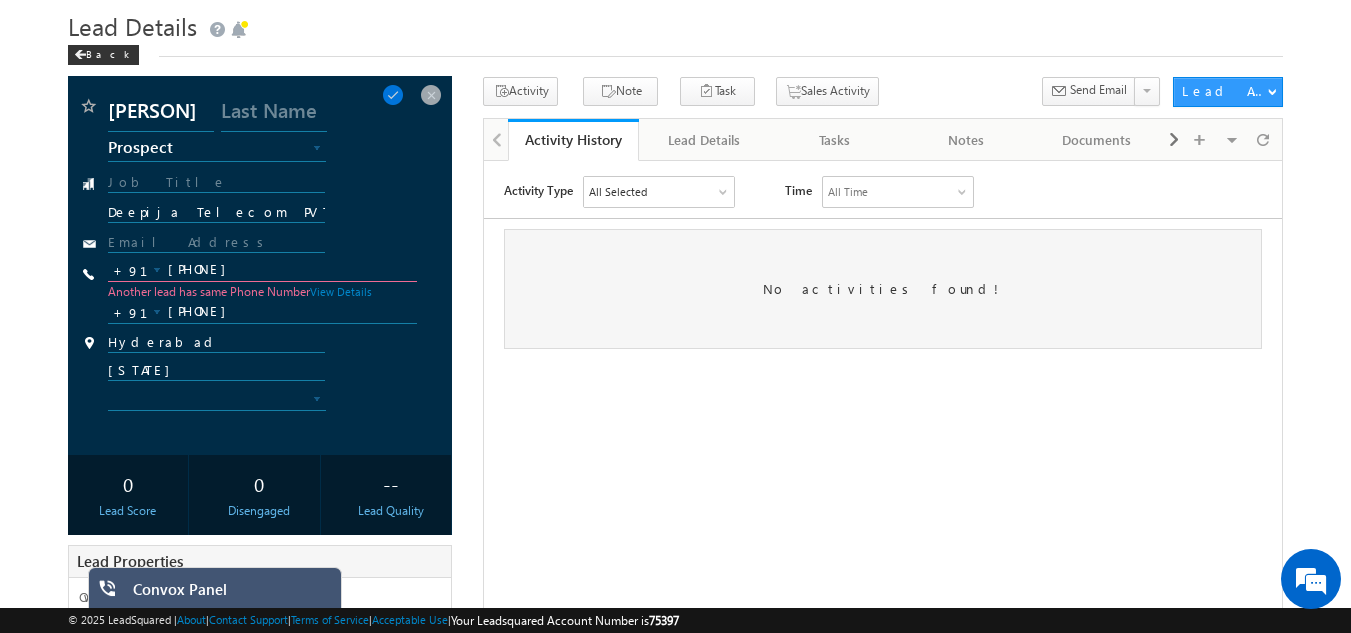 click at bounding box center (155, 270) 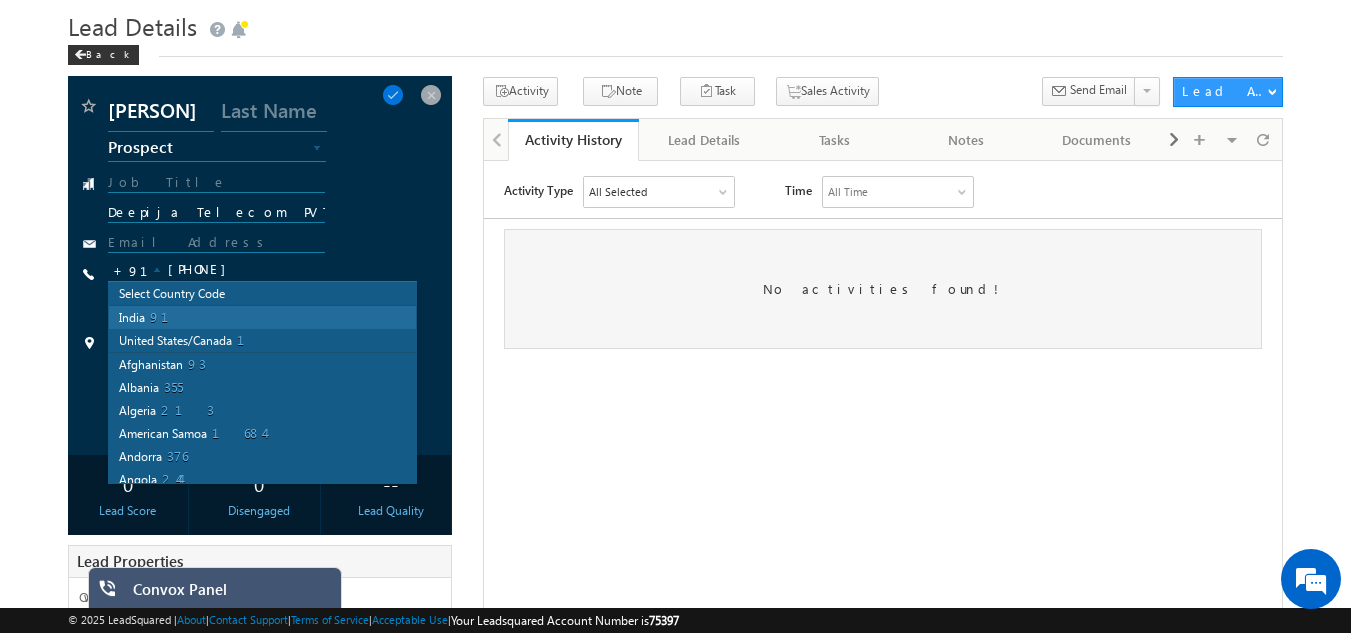 click on "91" at bounding box center (171, 316) 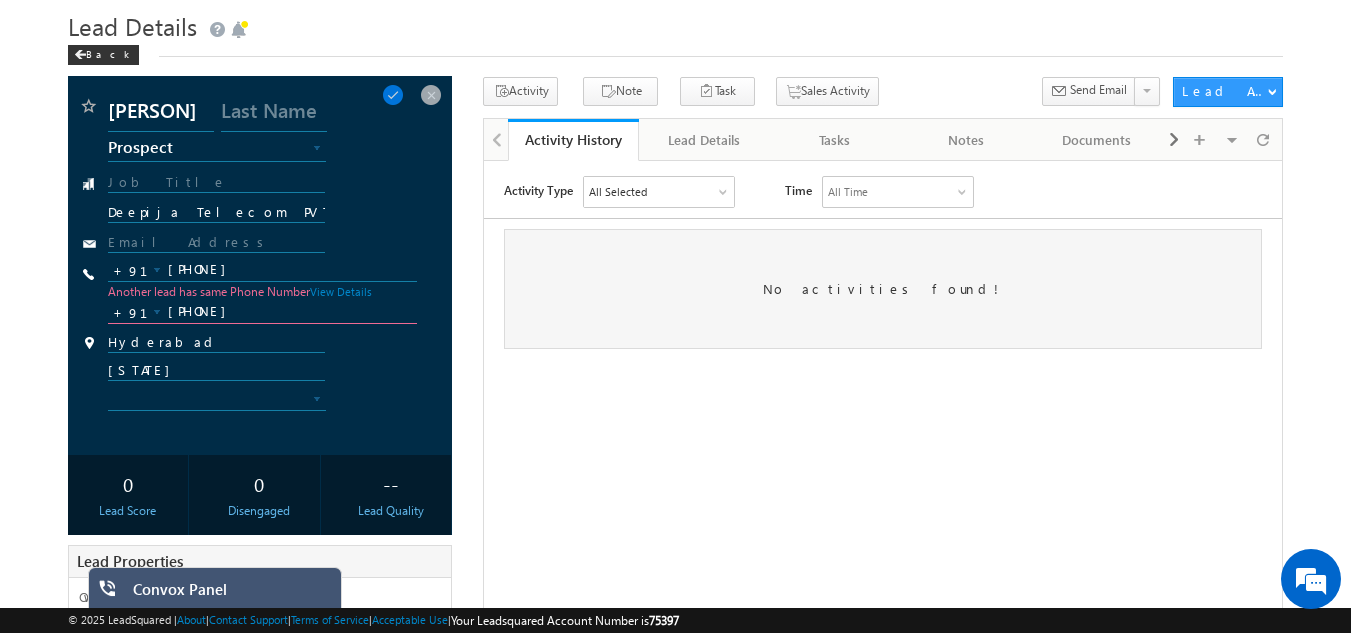click on "[PHONE]" at bounding box center (263, 312) 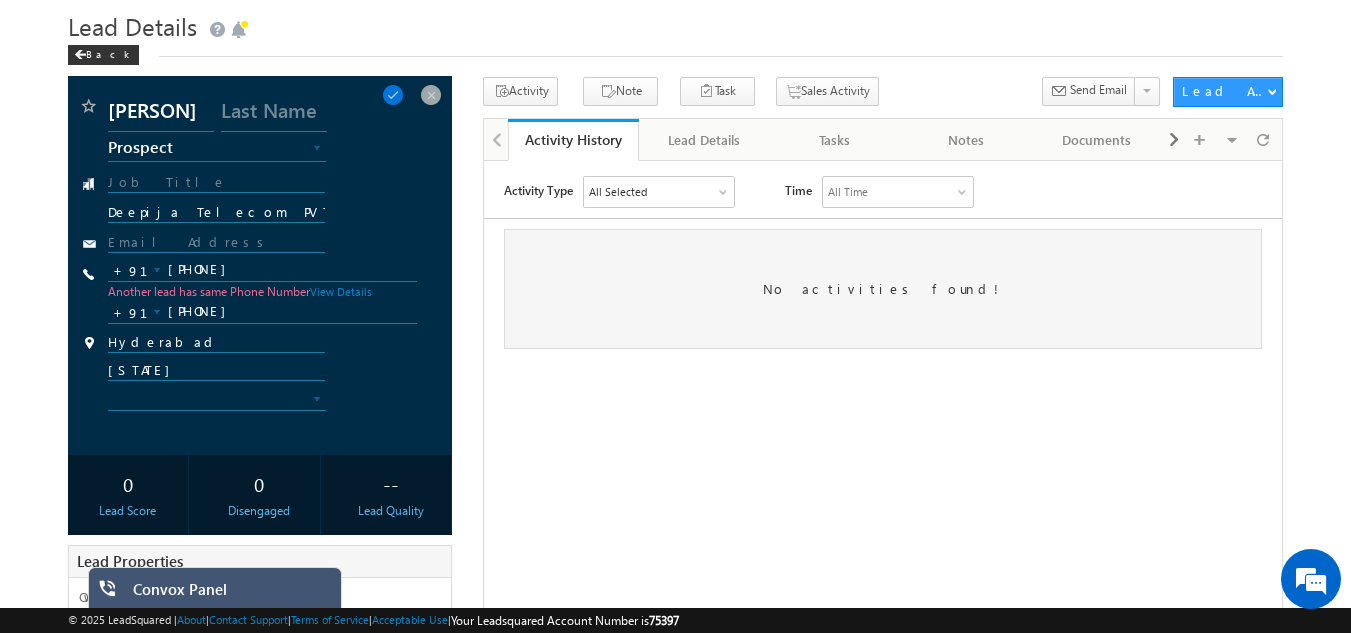 click at bounding box center [155, 312] 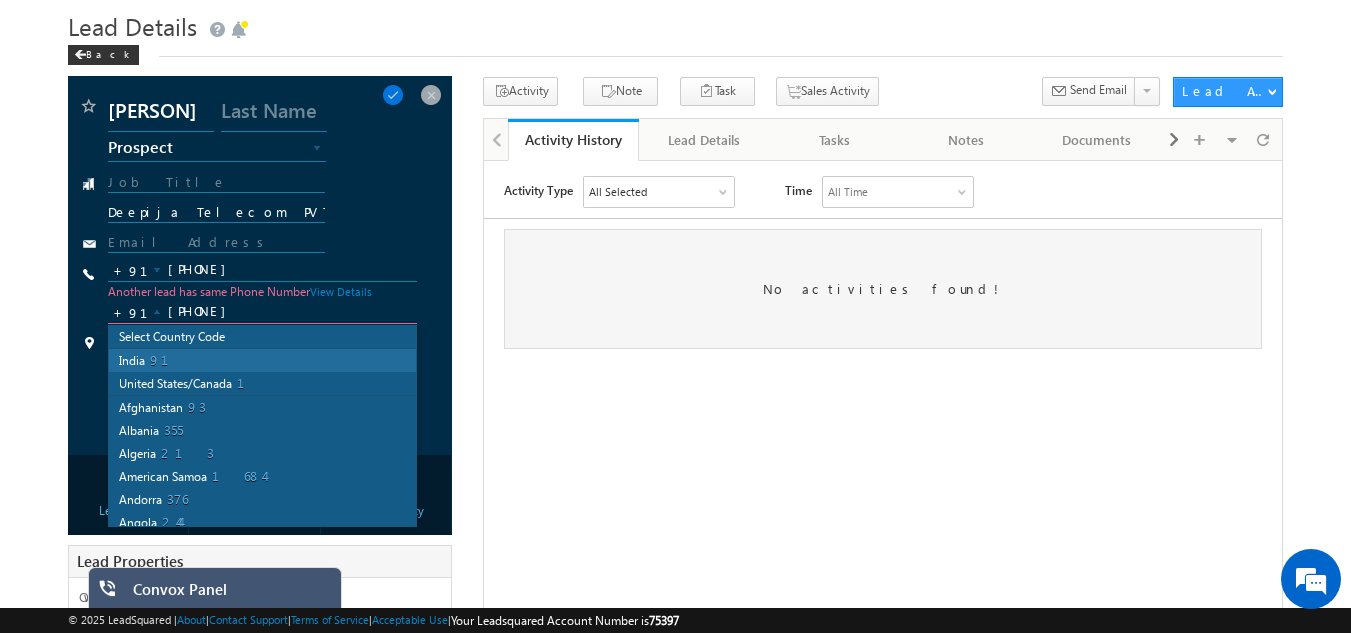click on "91" at bounding box center [171, 359] 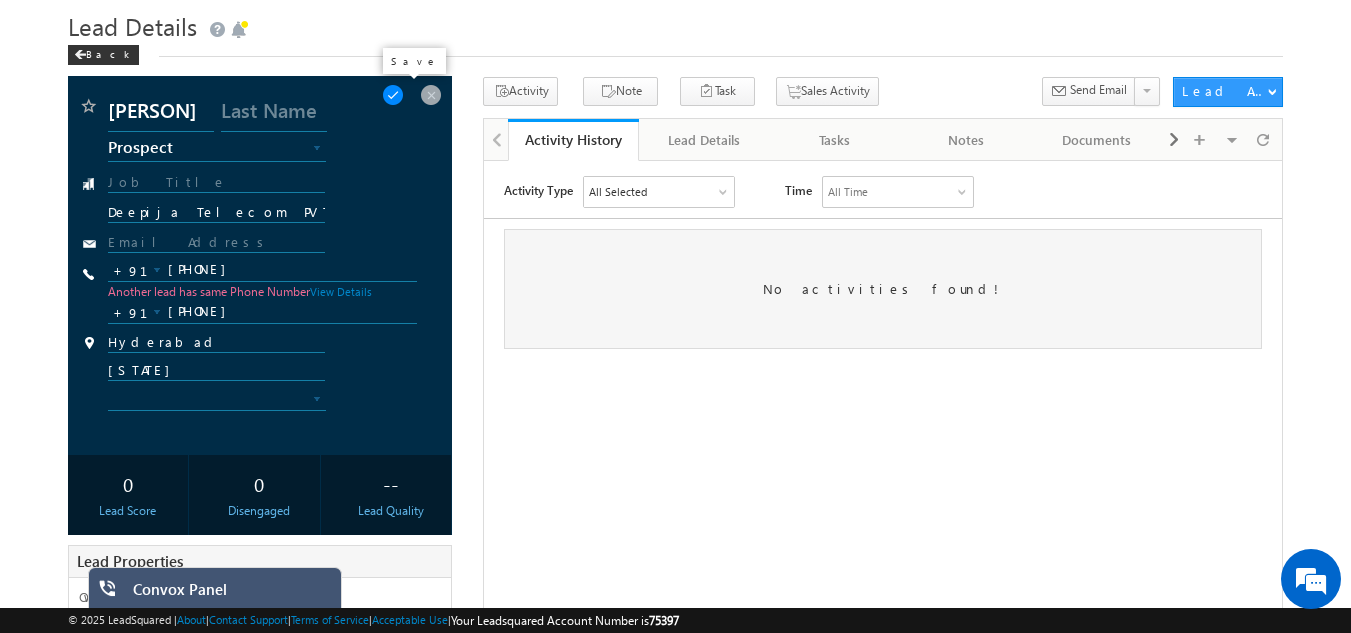 click at bounding box center (393, 95) 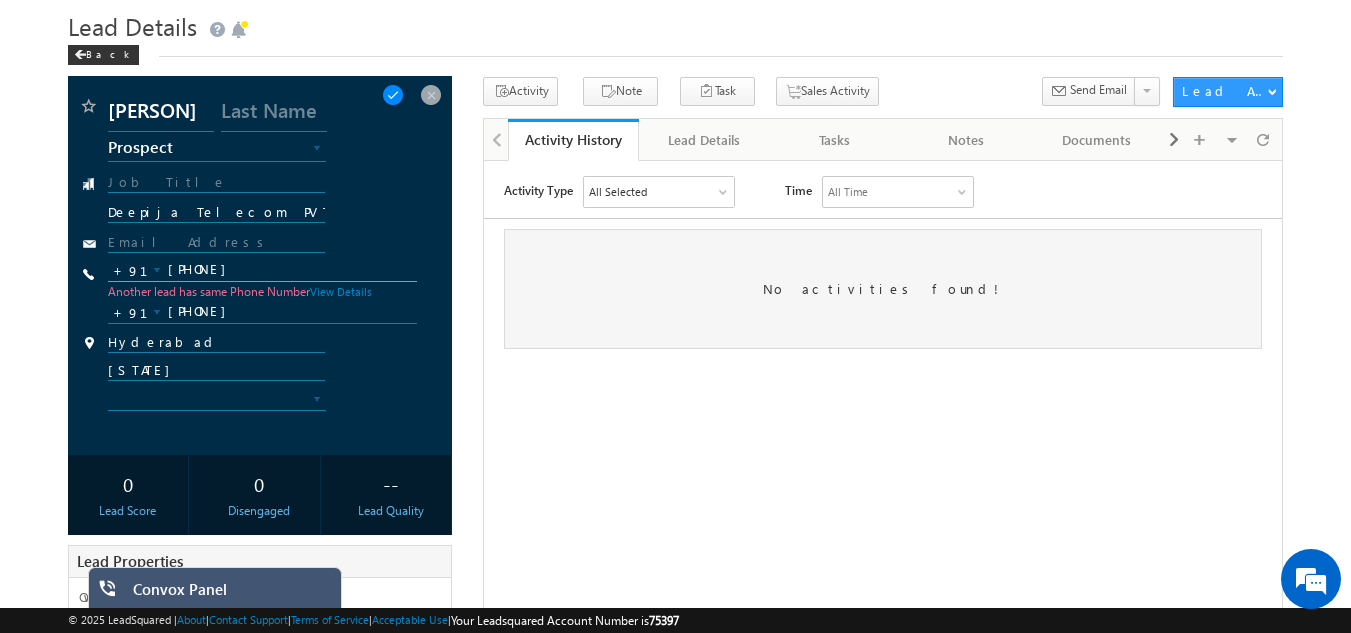 click at bounding box center [393, 95] 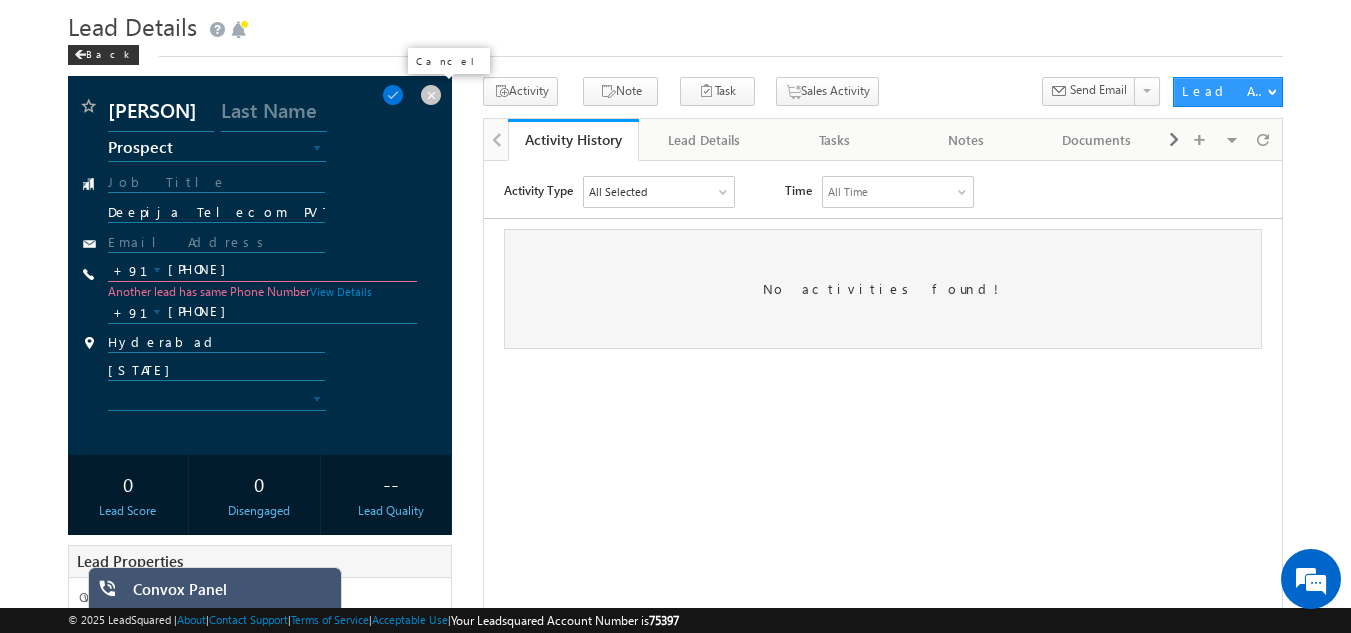 click at bounding box center (431, 95) 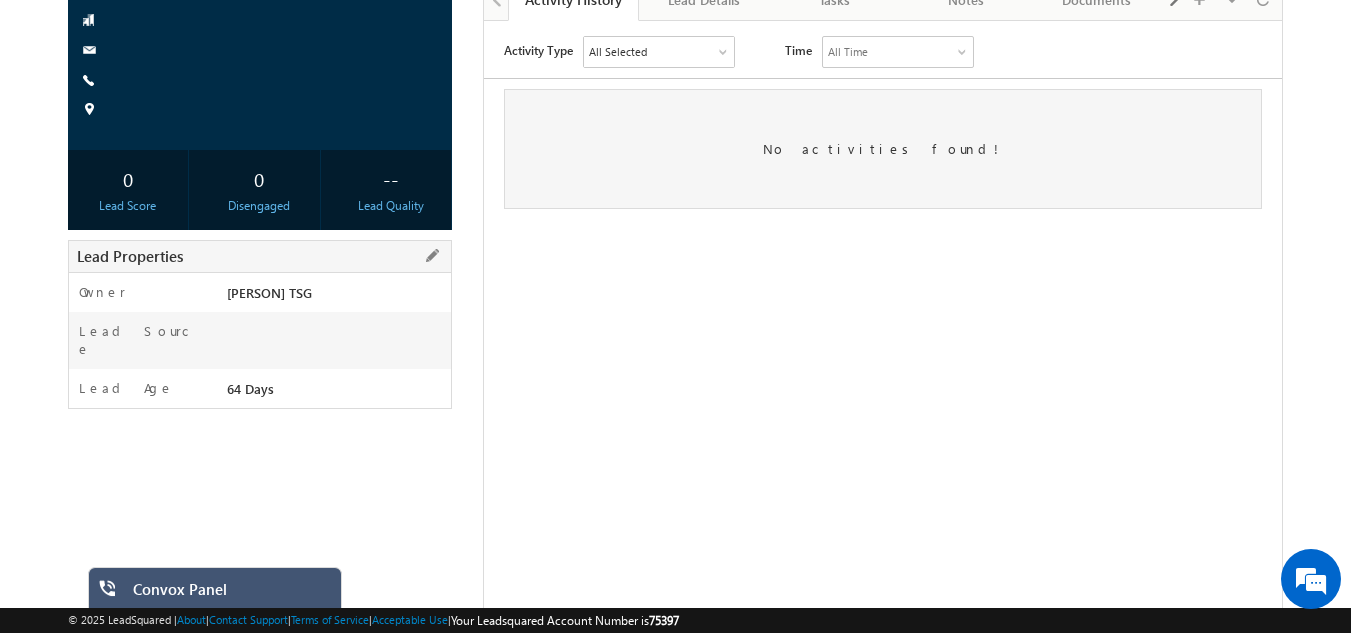 scroll, scrollTop: 318, scrollLeft: 0, axis: vertical 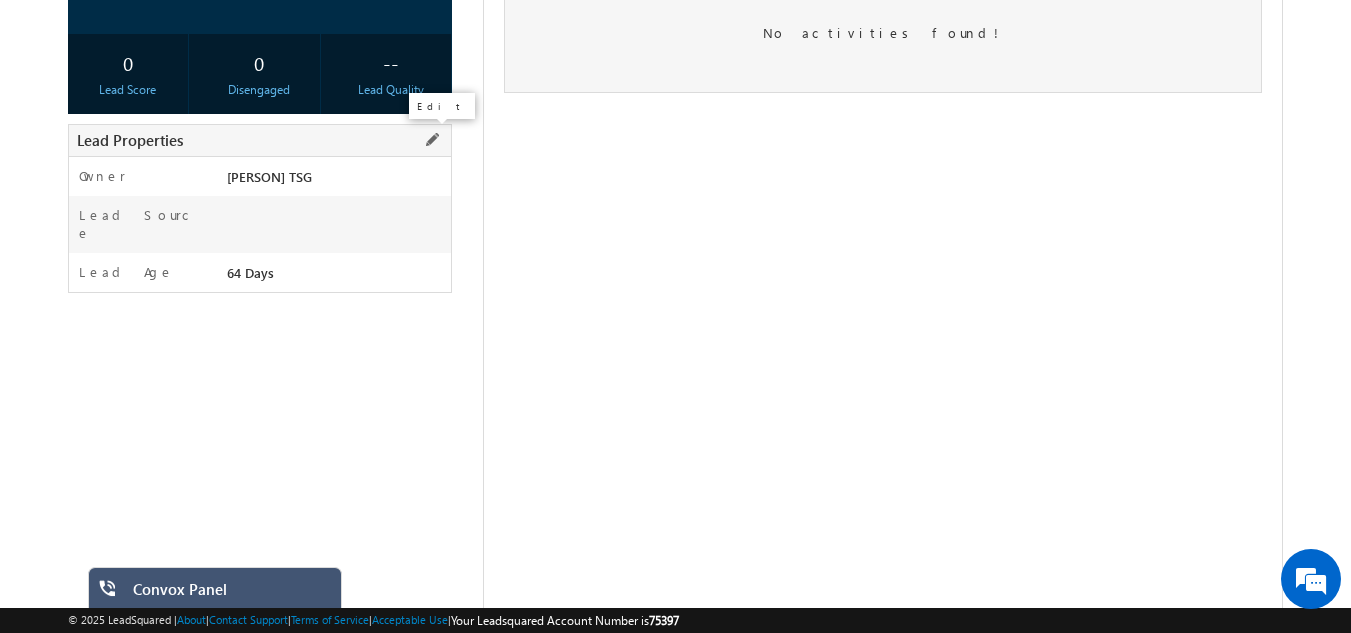 click at bounding box center (432, 140) 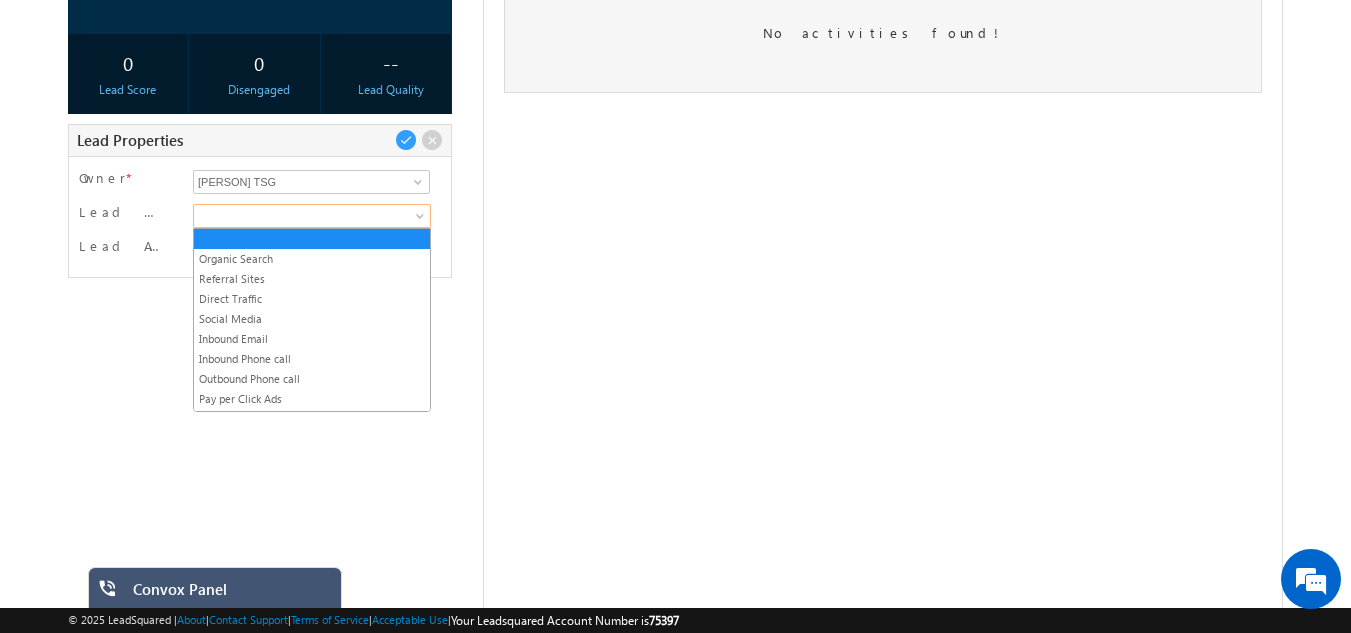 click at bounding box center (309, 216) 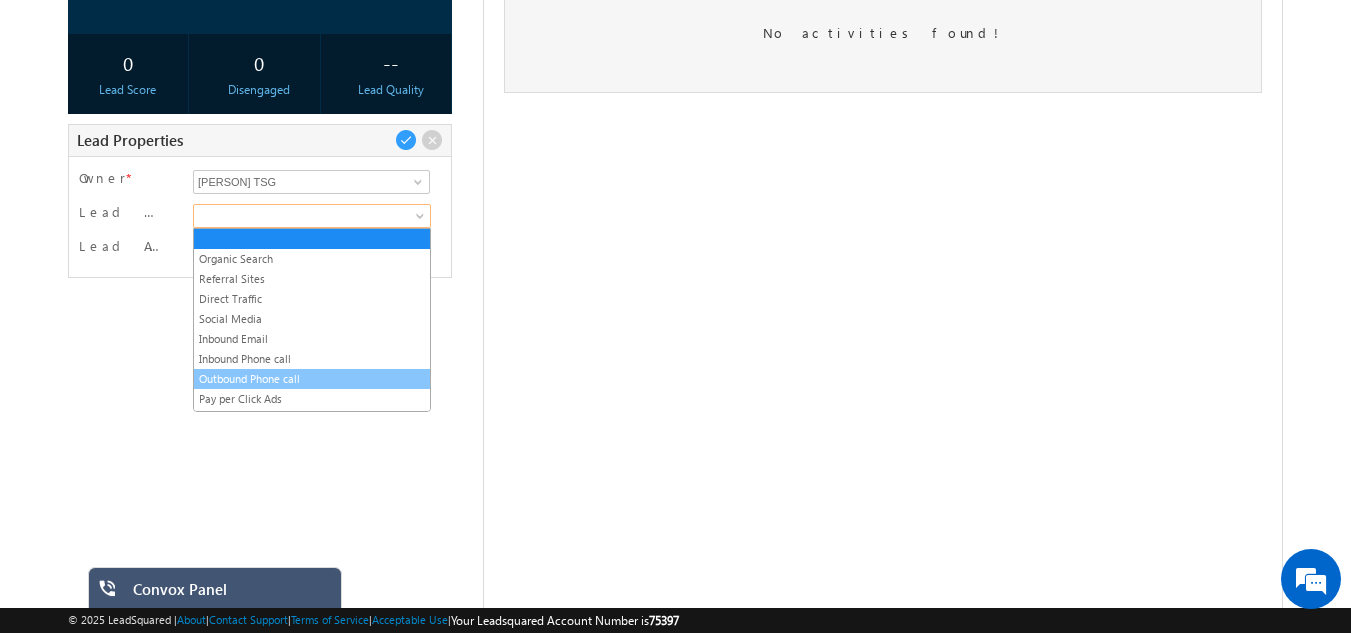 click on "Outbound Phone call" at bounding box center (312, 379) 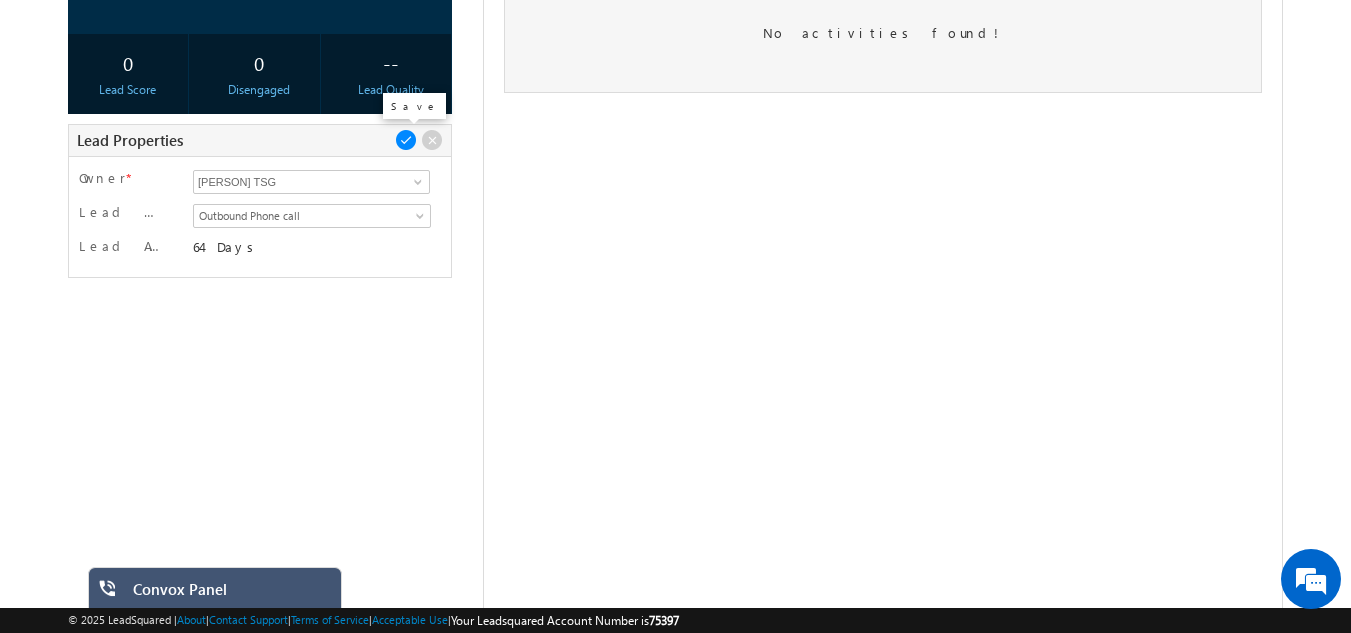 click at bounding box center [406, 140] 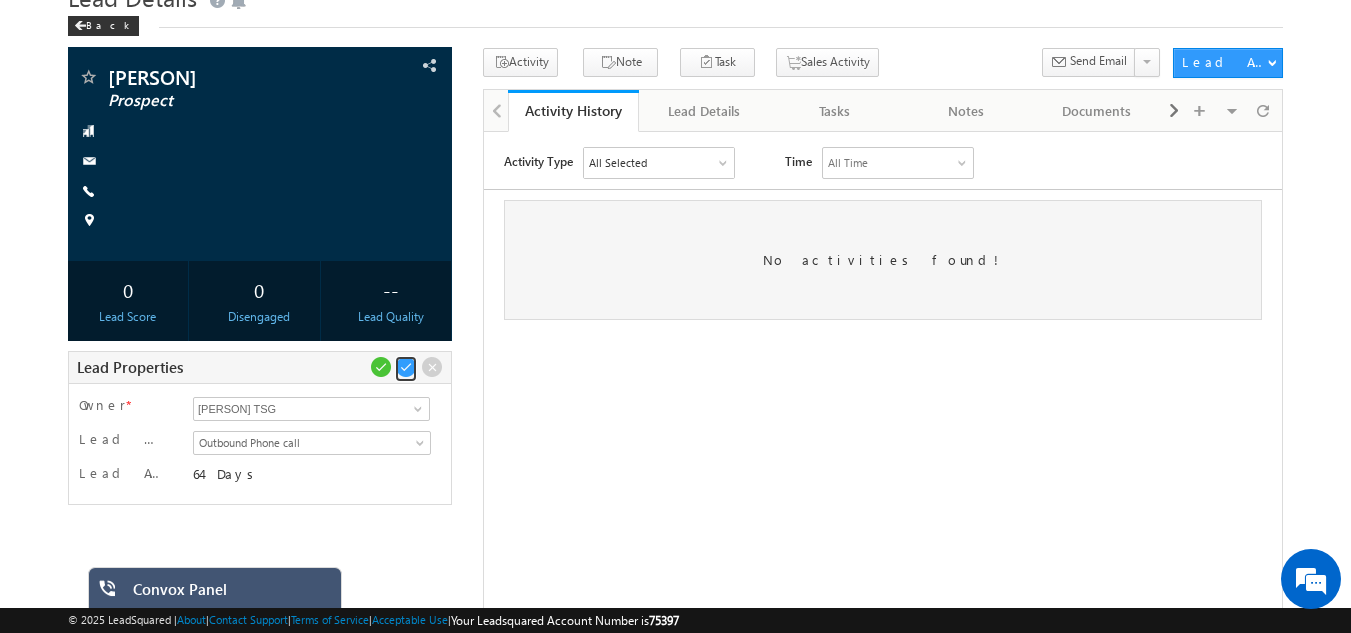 scroll, scrollTop: 0, scrollLeft: 0, axis: both 